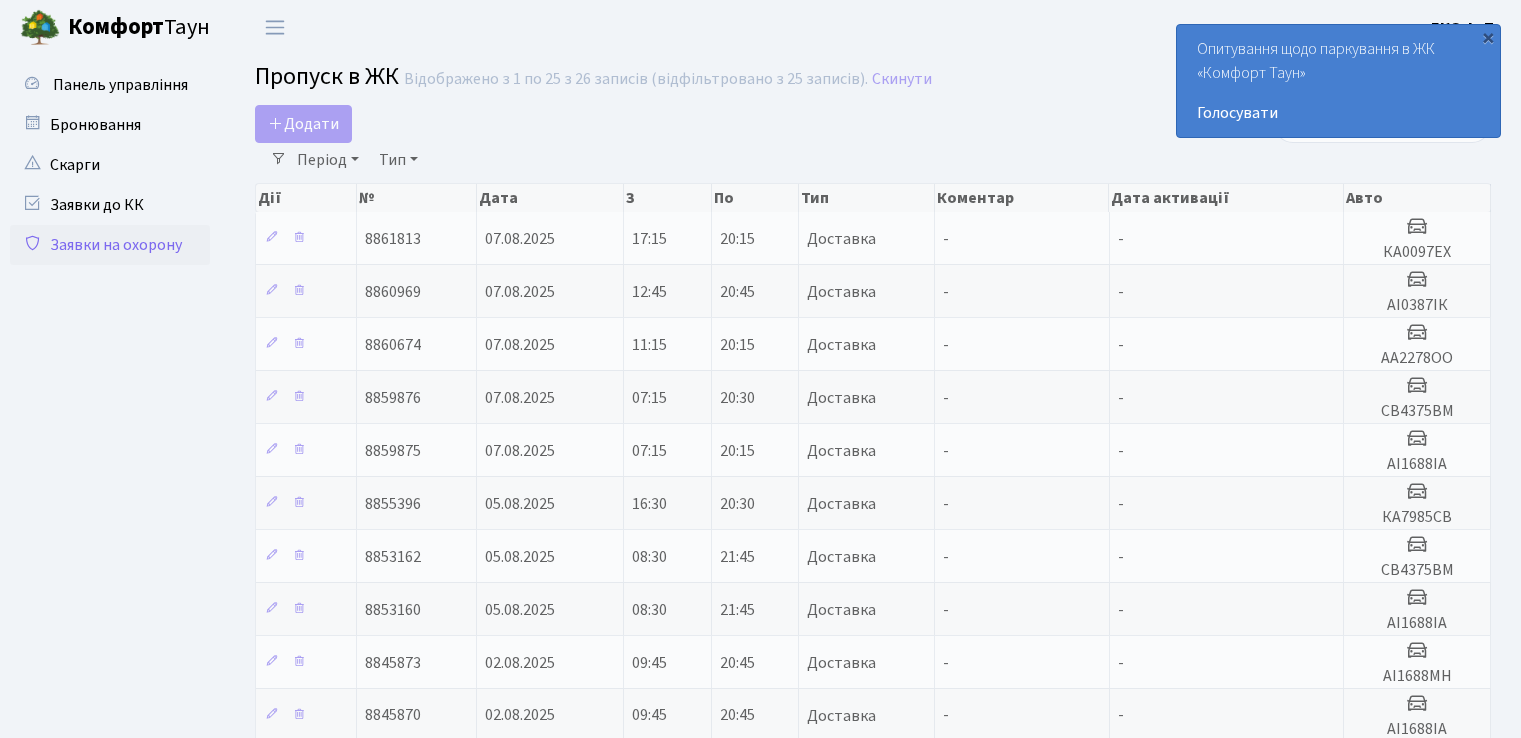 select on "25" 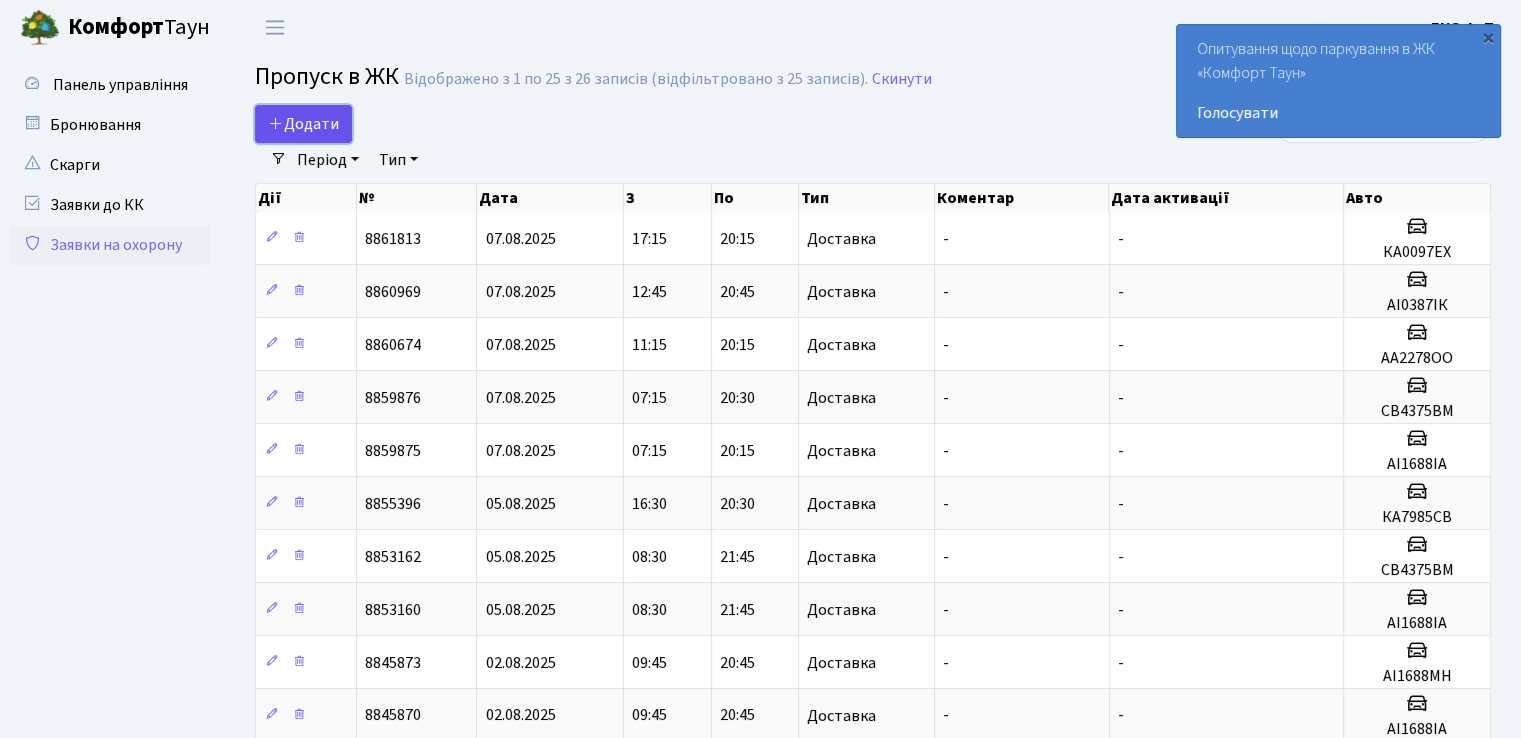 click at bounding box center (276, 123) 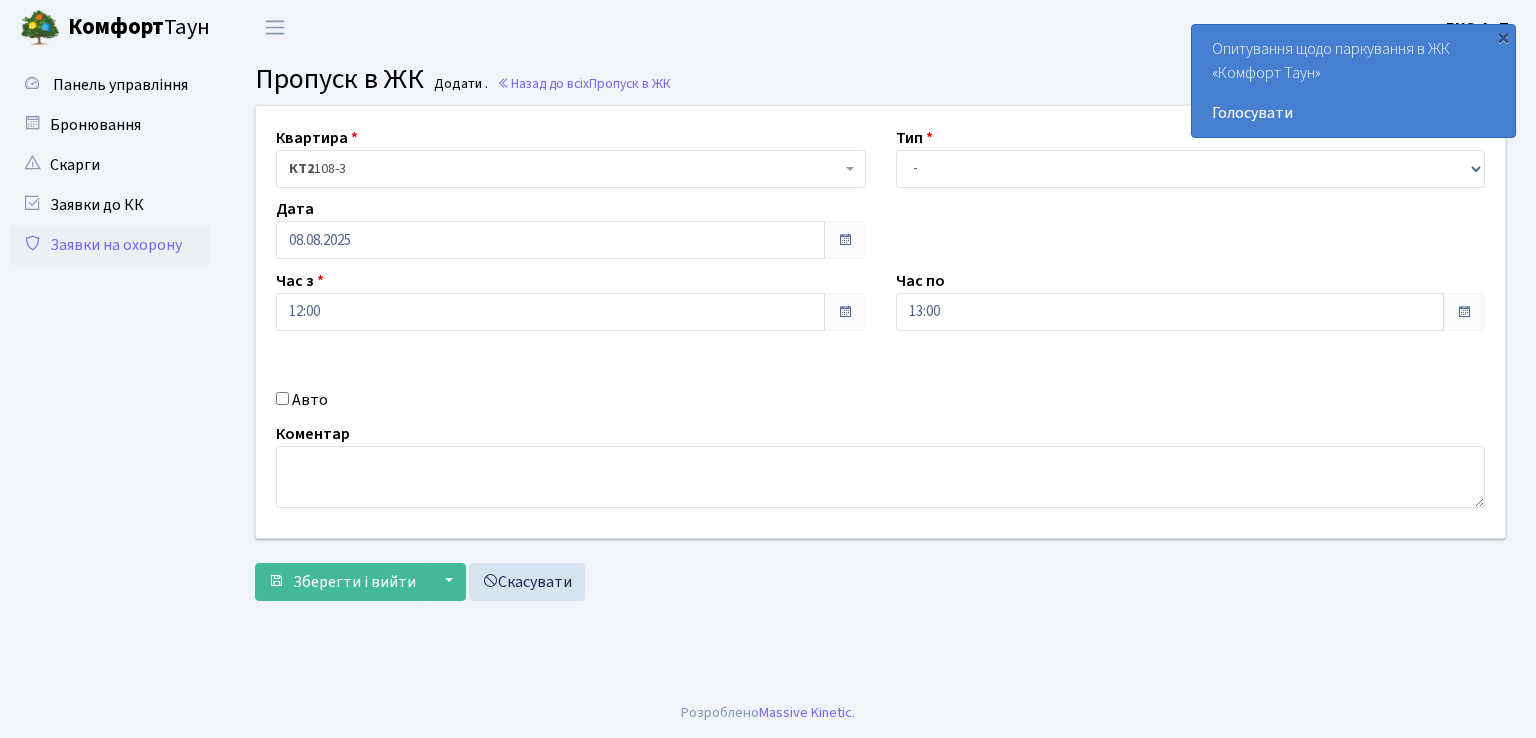 scroll, scrollTop: 0, scrollLeft: 0, axis: both 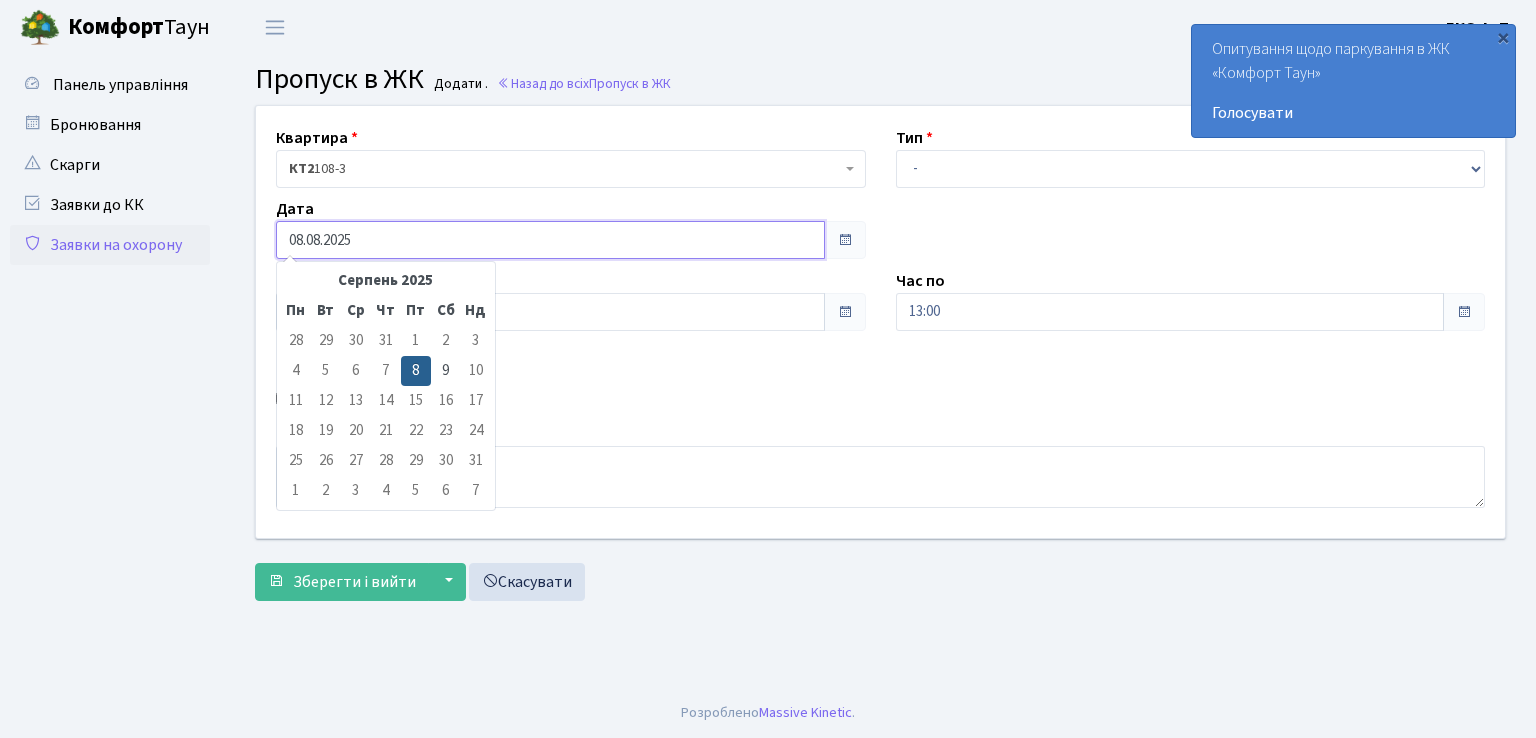 click on "08.08.2025" at bounding box center (550, 240) 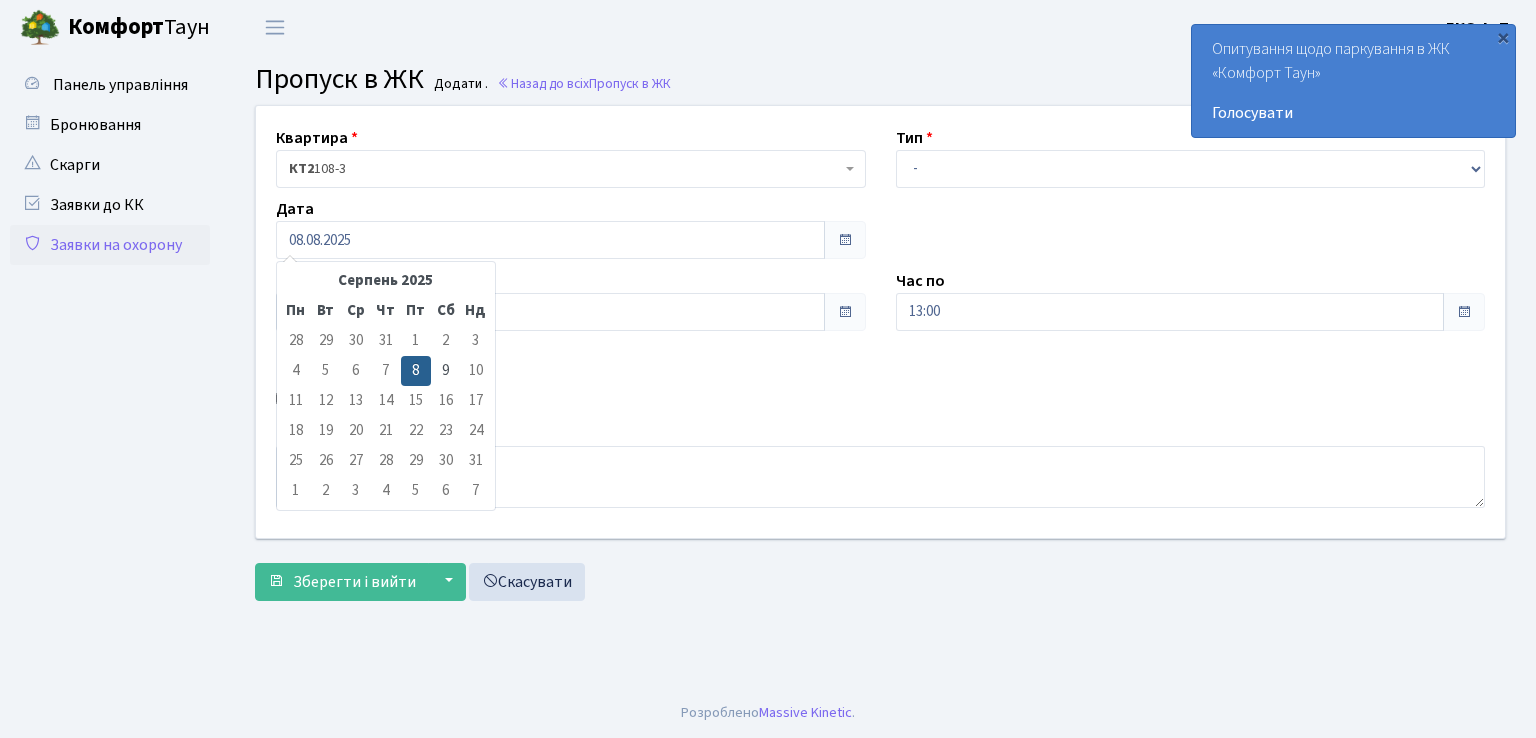 drag, startPoint x: 444, startPoint y: 371, endPoint x: 437, endPoint y: 360, distance: 13.038404 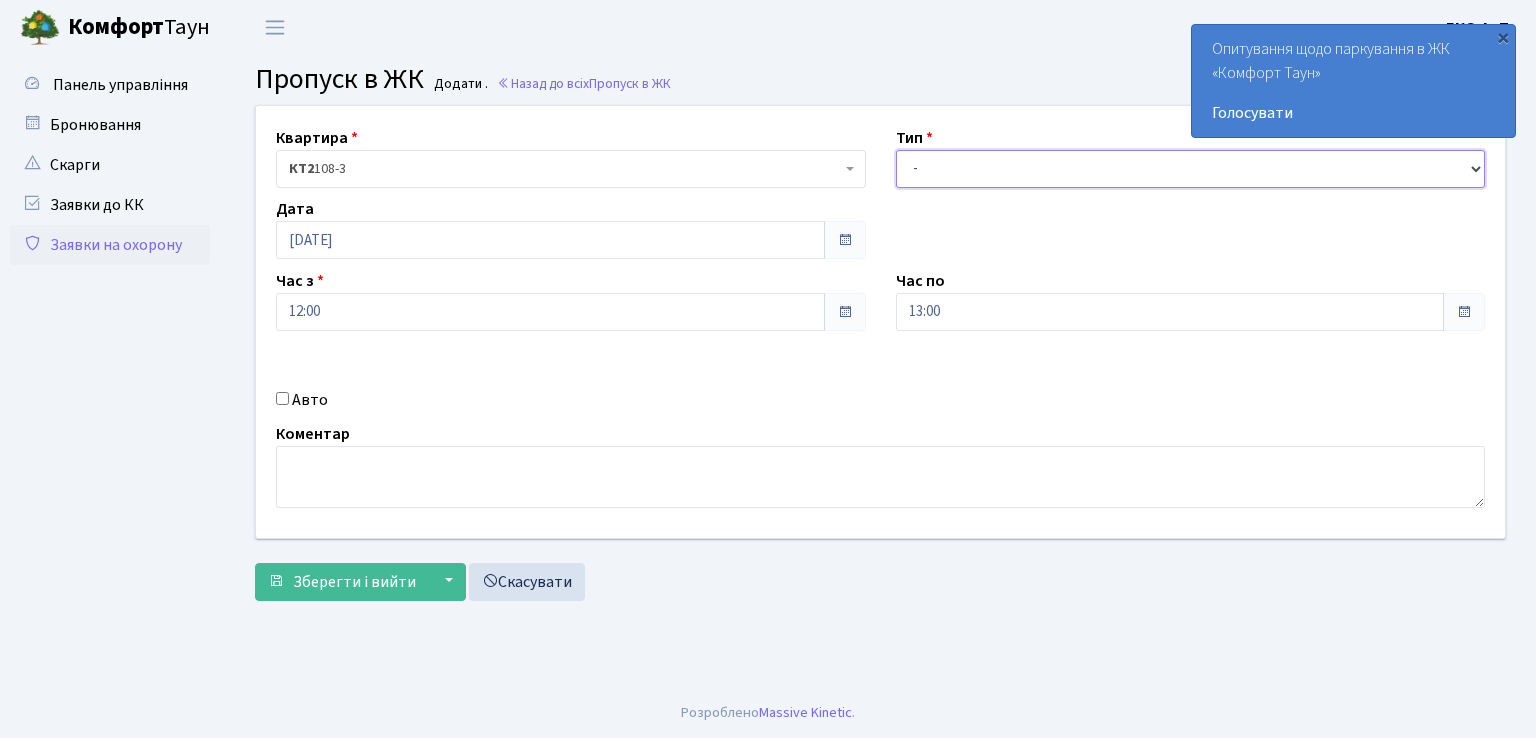 click on "-
Доставка
Таксі
Гості
Сервіс" at bounding box center (1191, 169) 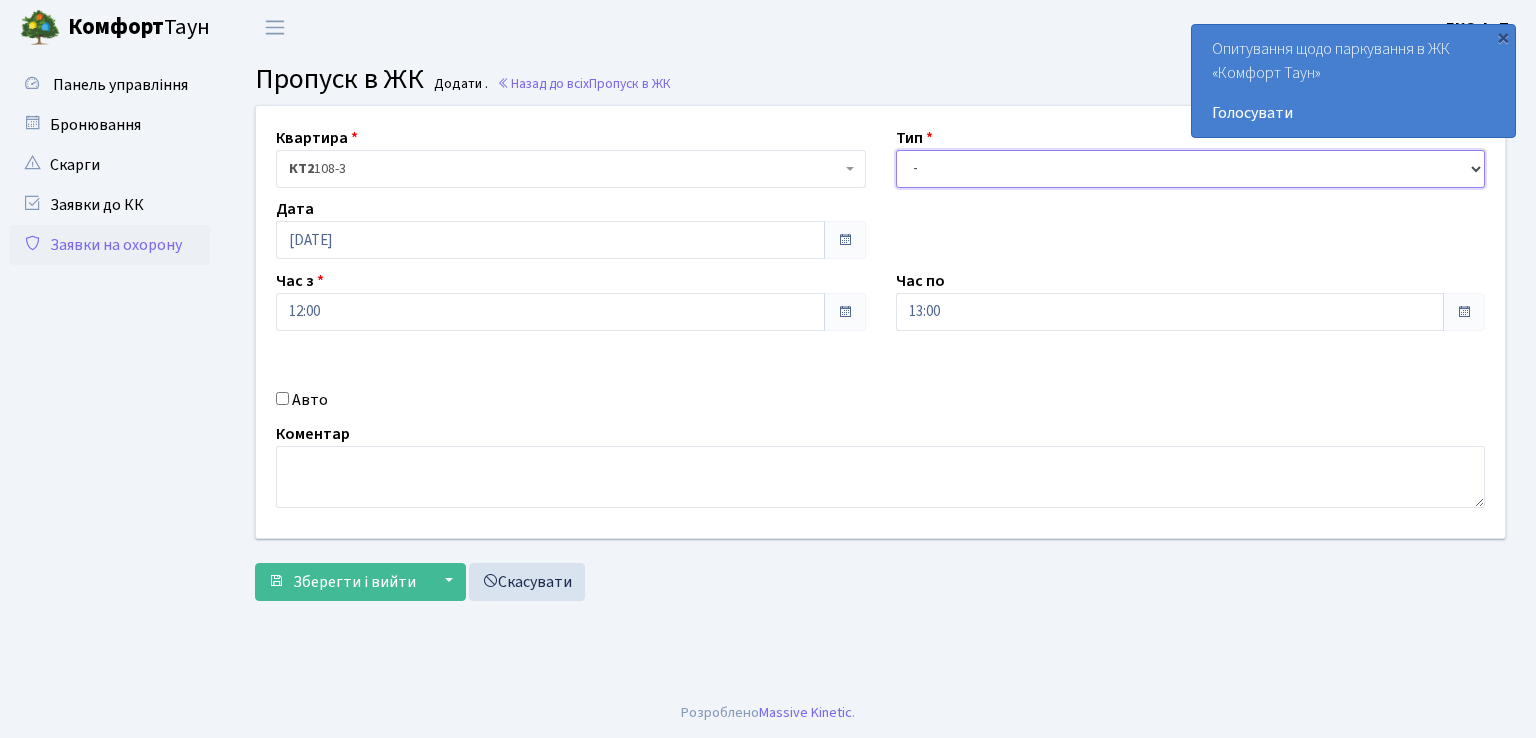 select on "1" 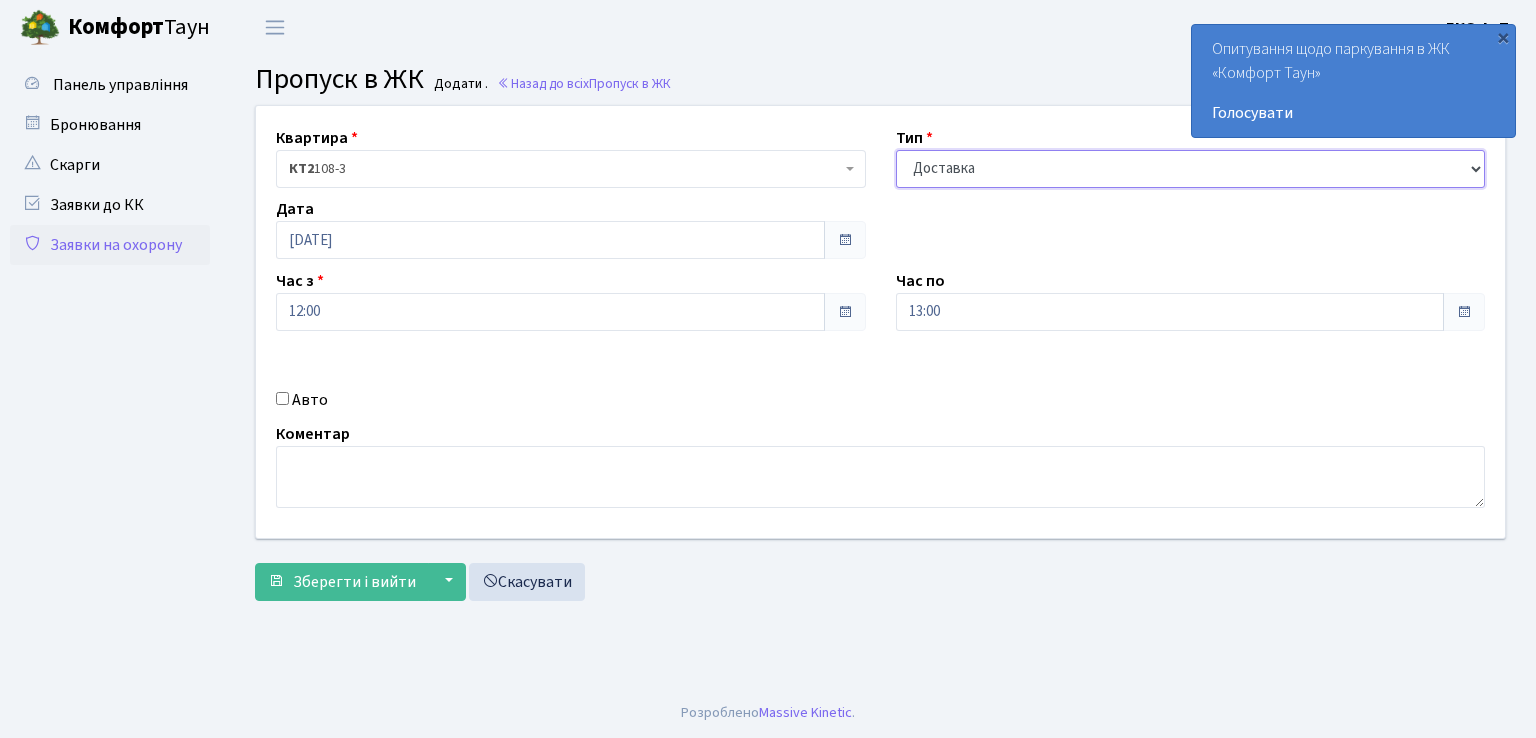 click on "-
Доставка
Таксі
Гості
Сервіс" at bounding box center [1191, 169] 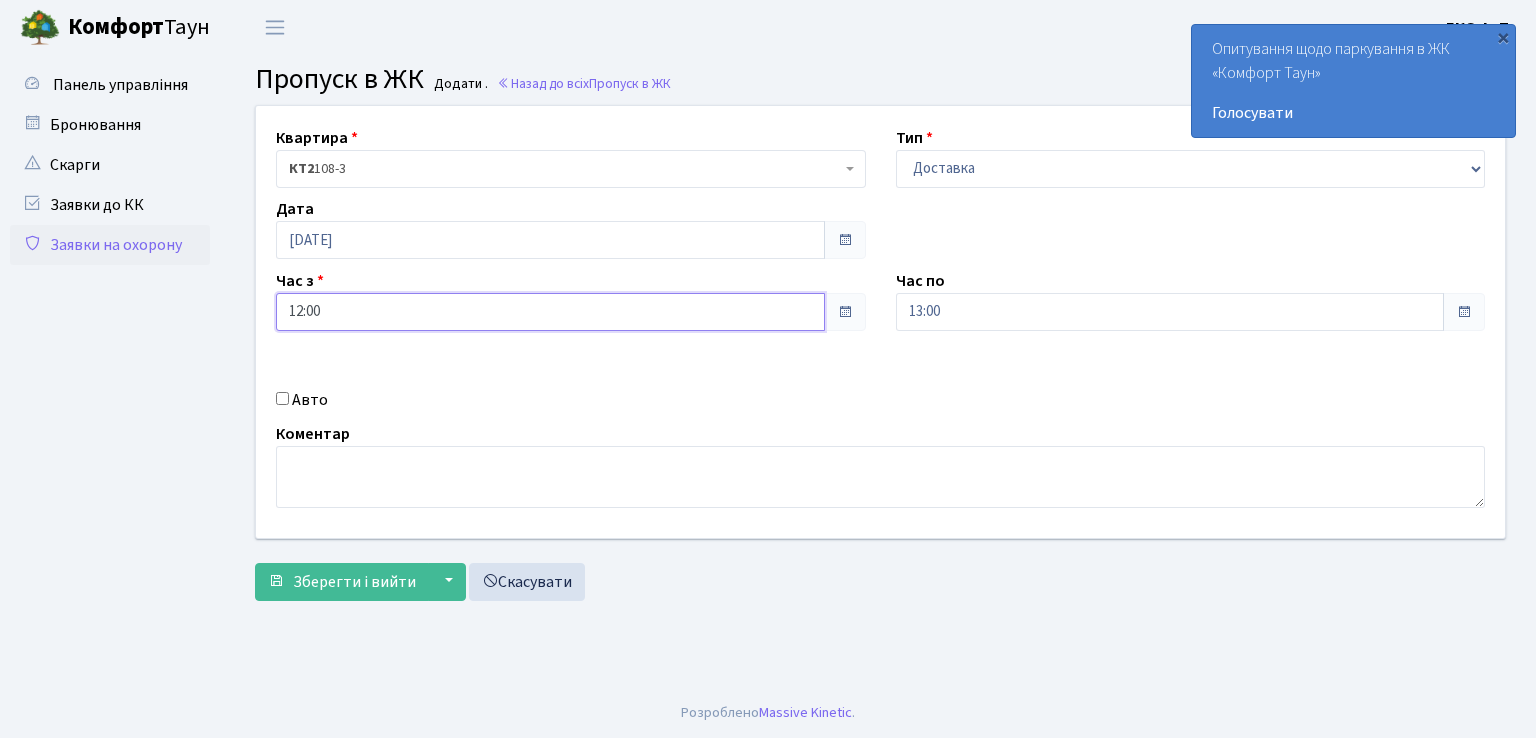 click on "12:00" at bounding box center (550, 312) 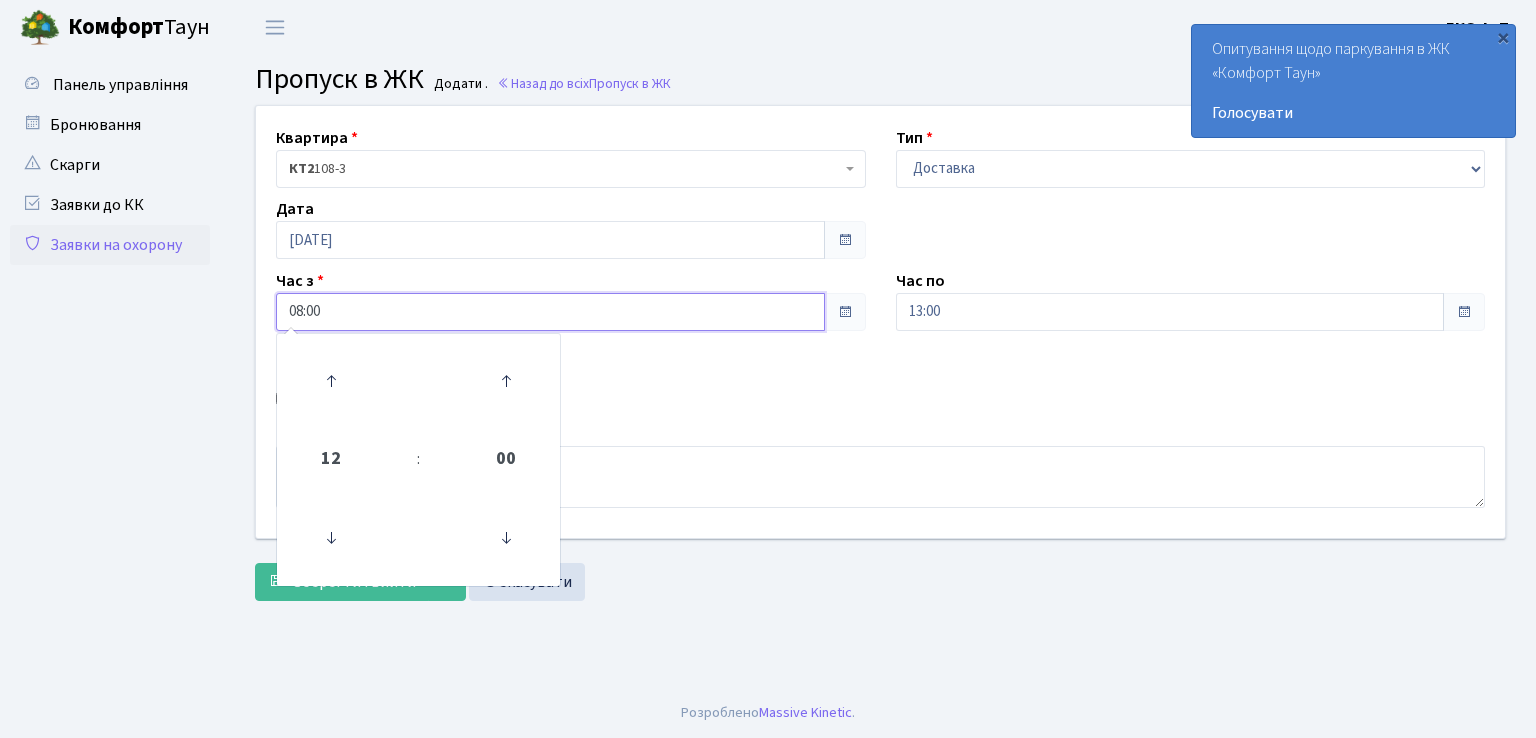 type on "08:00" 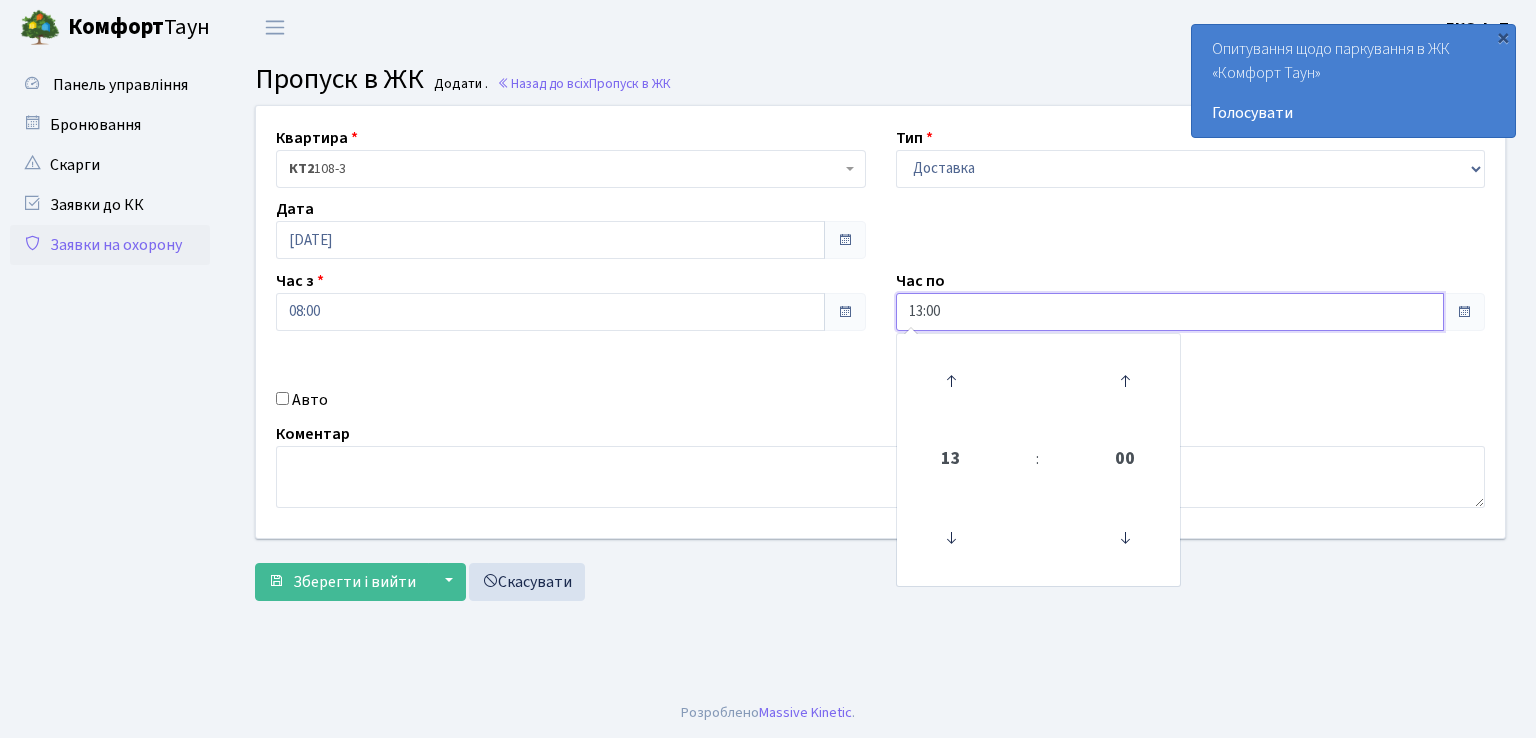 click on "13:00" at bounding box center [1170, 312] 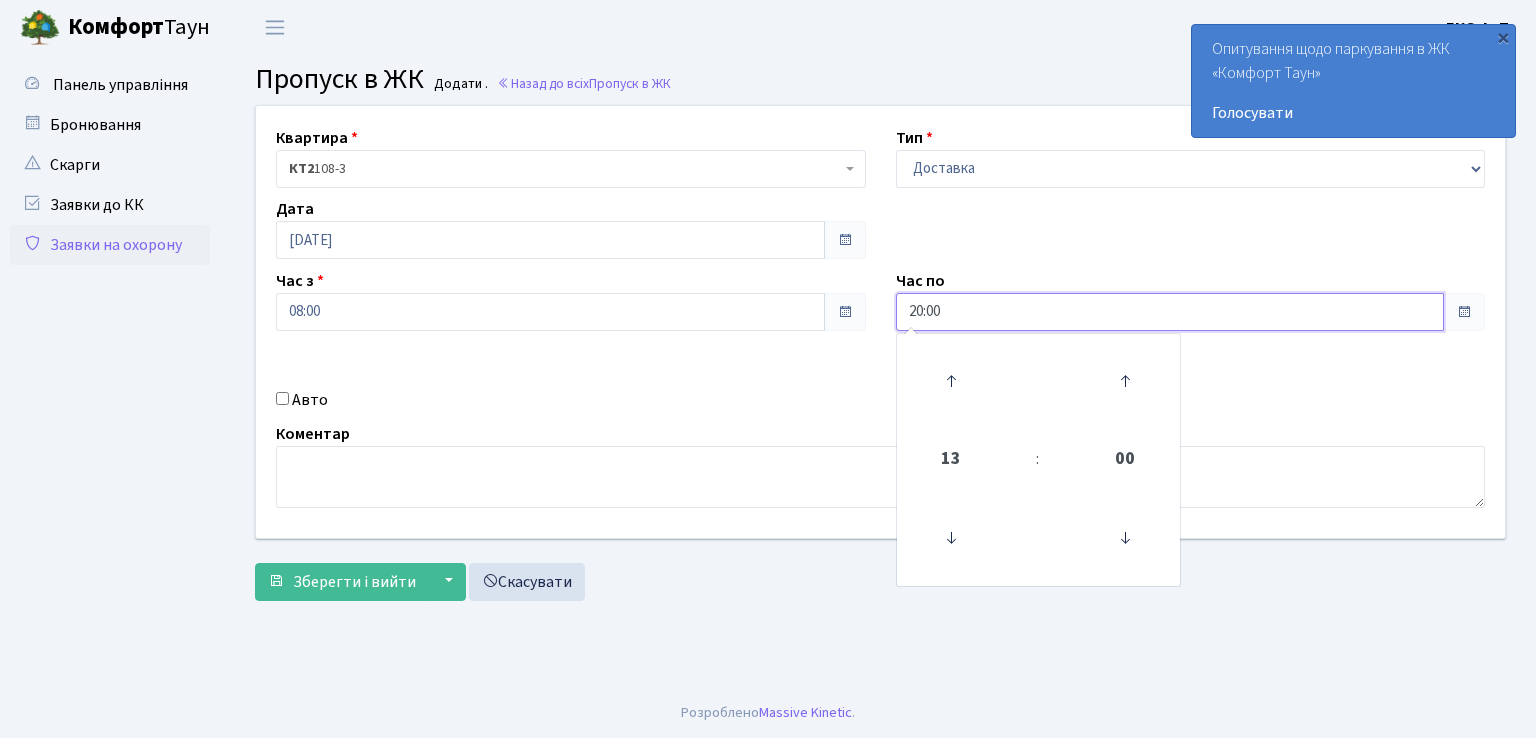 type on "20:00" 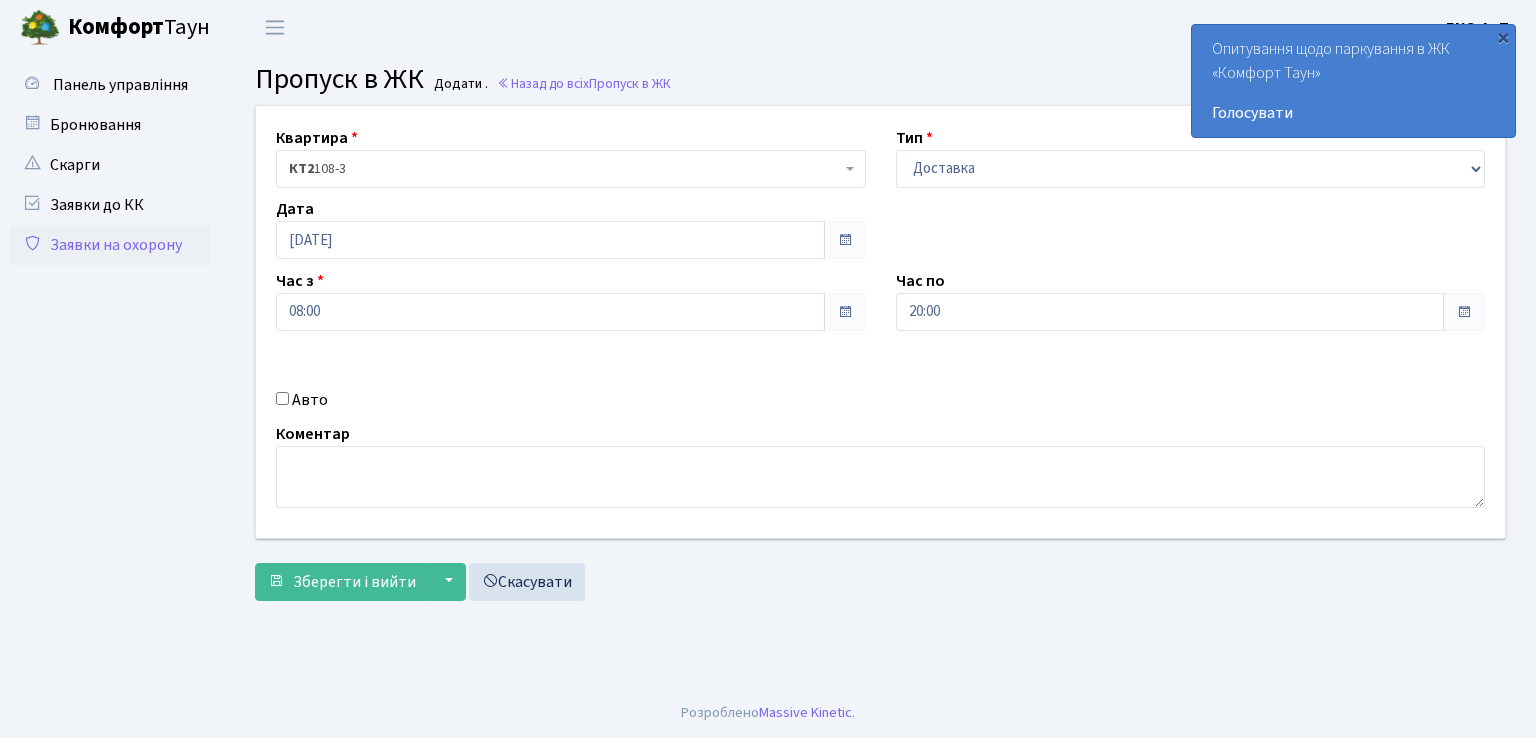 click on "Авто" at bounding box center (282, 398) 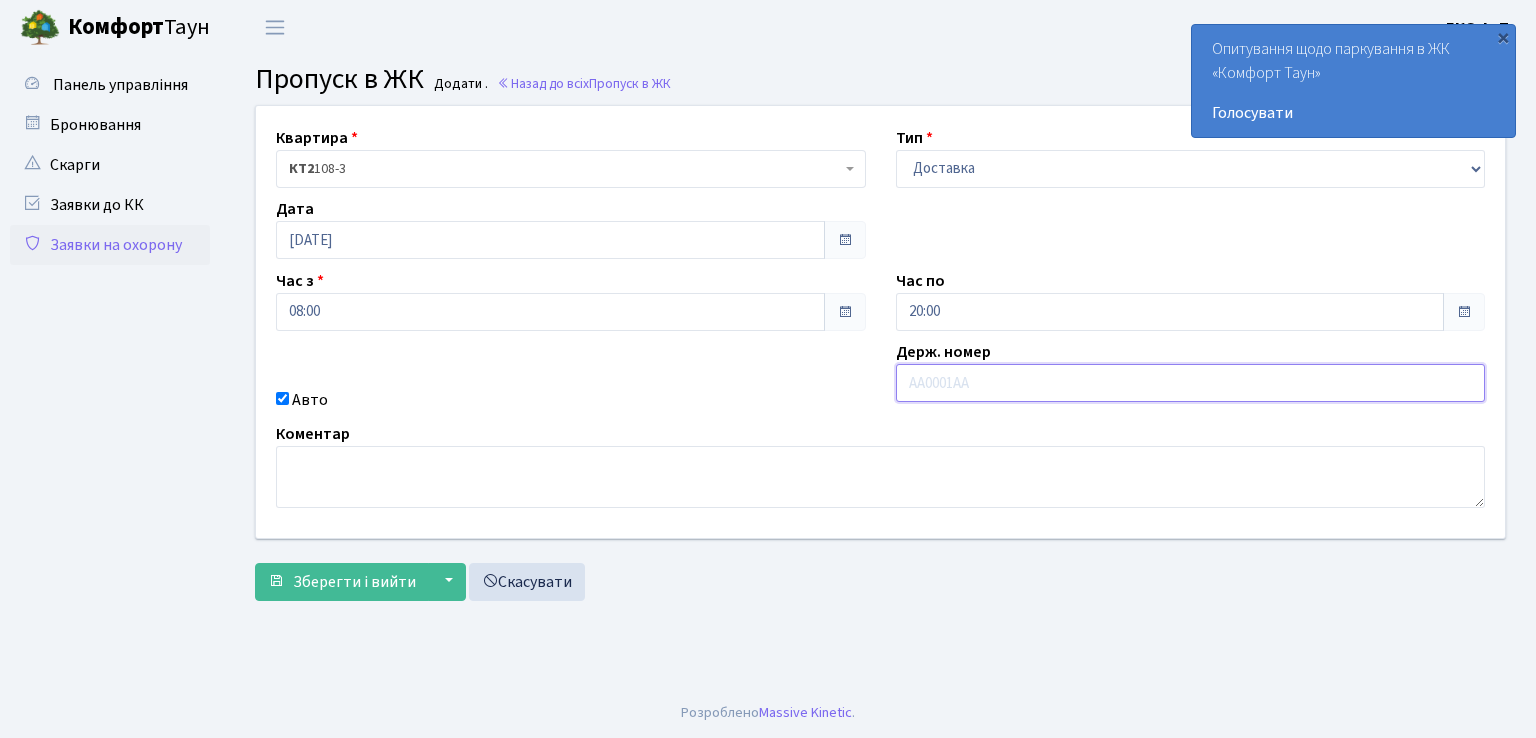click at bounding box center [1191, 383] 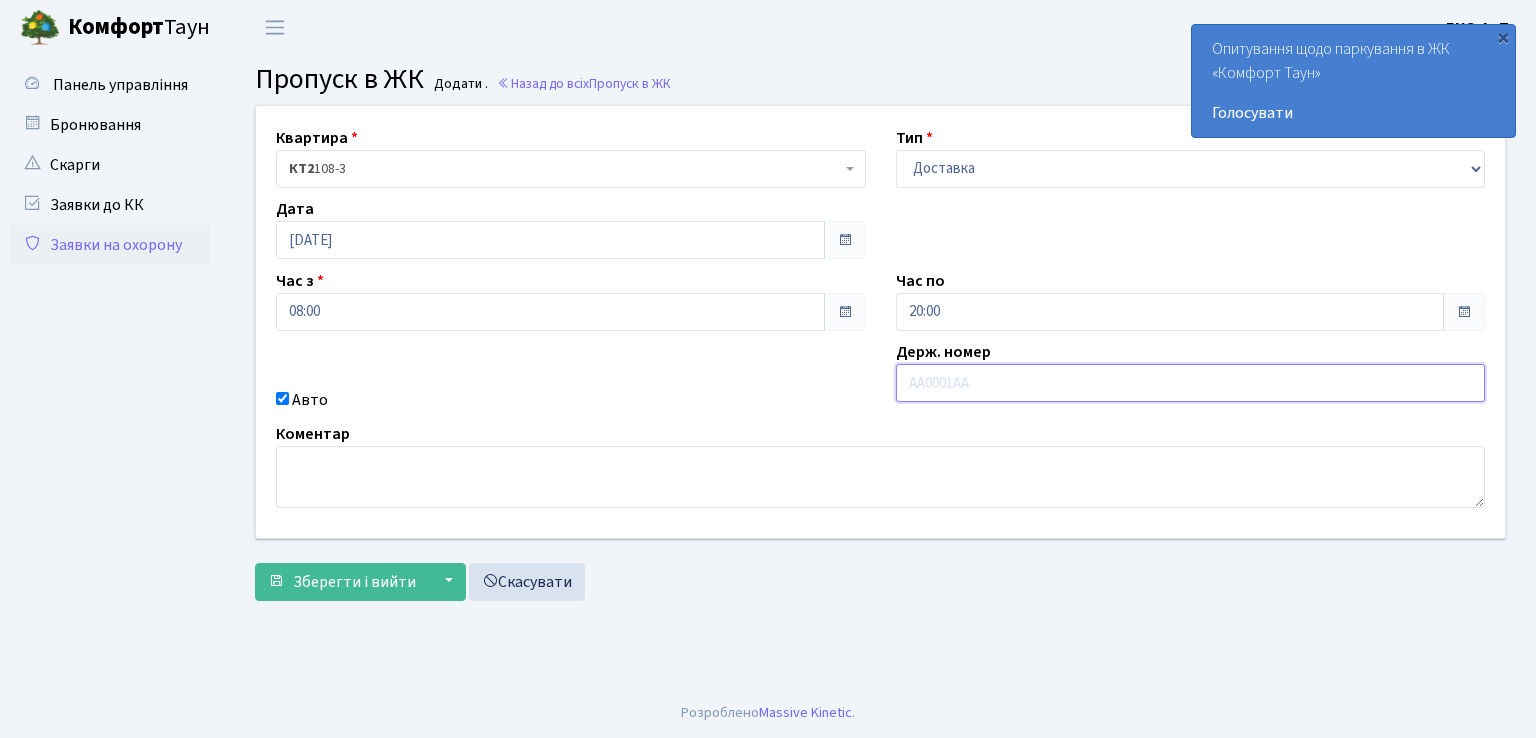 type on "АІ1688ІА" 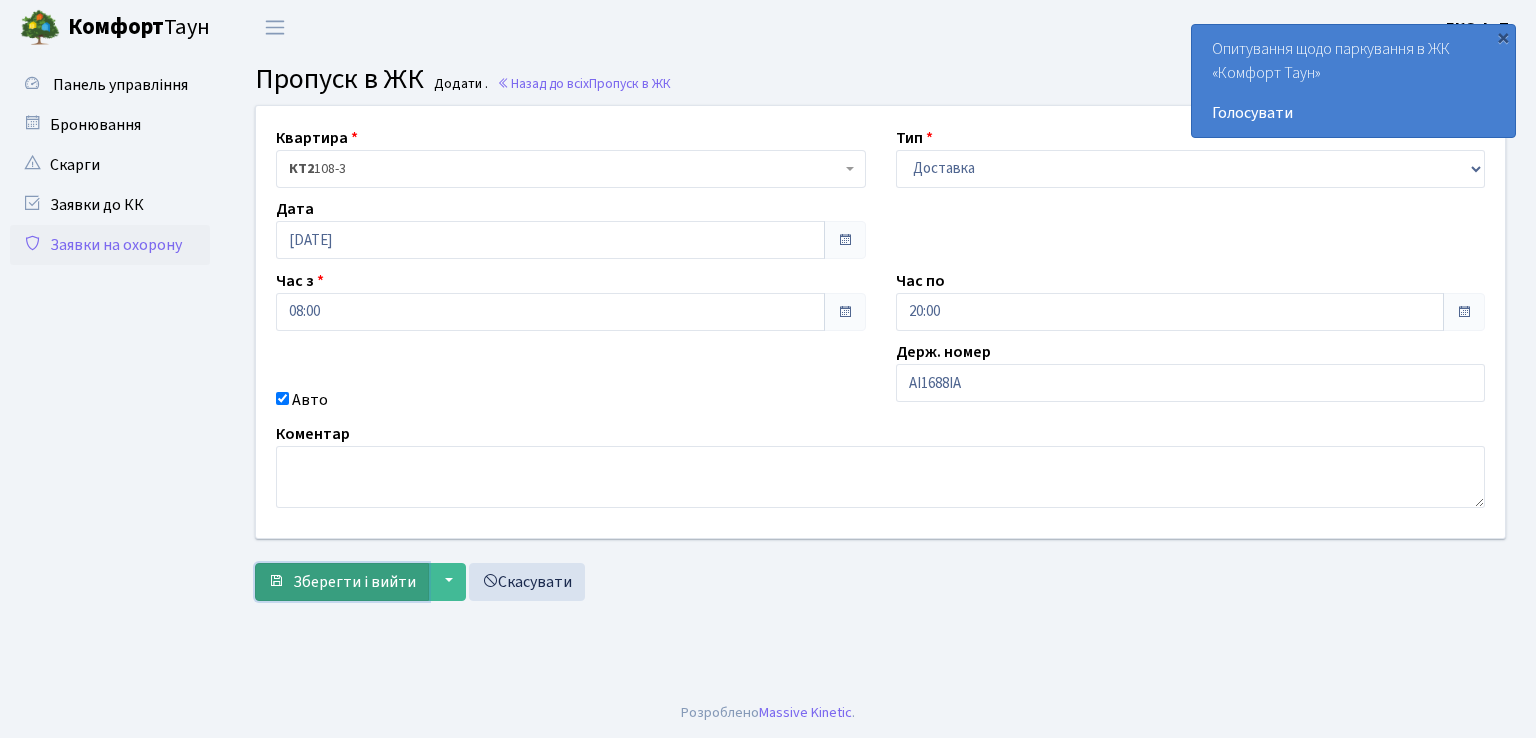 click on "Зберегти і вийти" at bounding box center (354, 582) 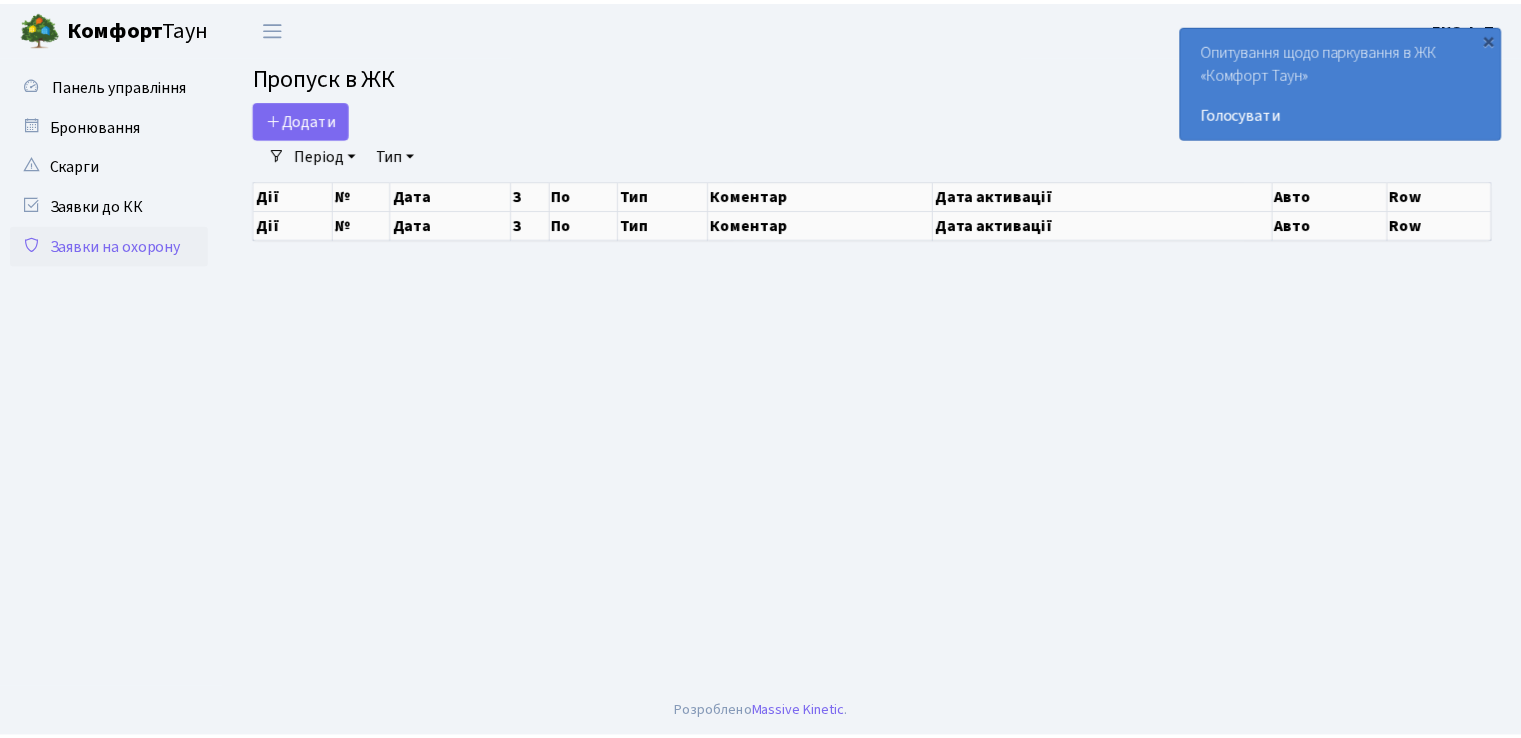 scroll, scrollTop: 0, scrollLeft: 0, axis: both 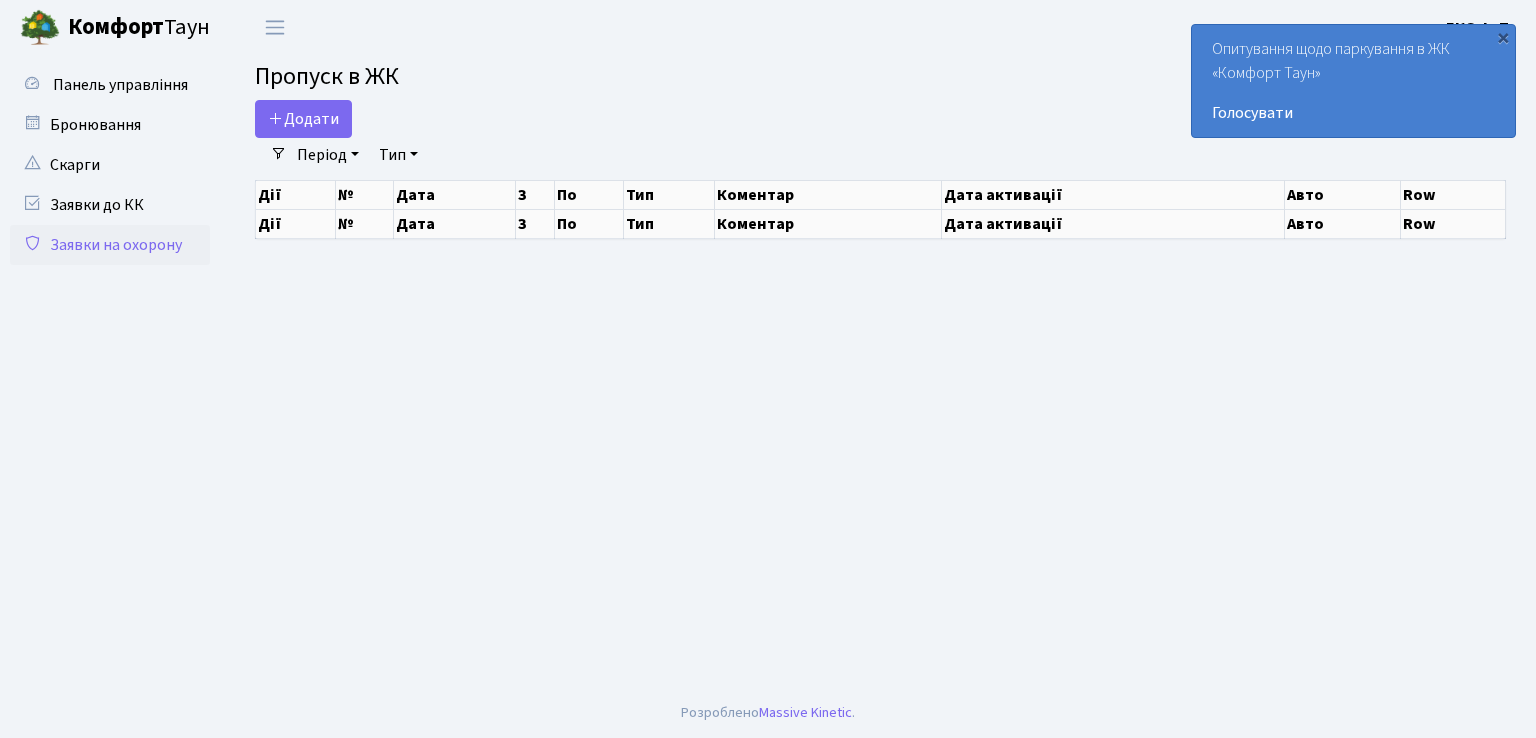 select on "25" 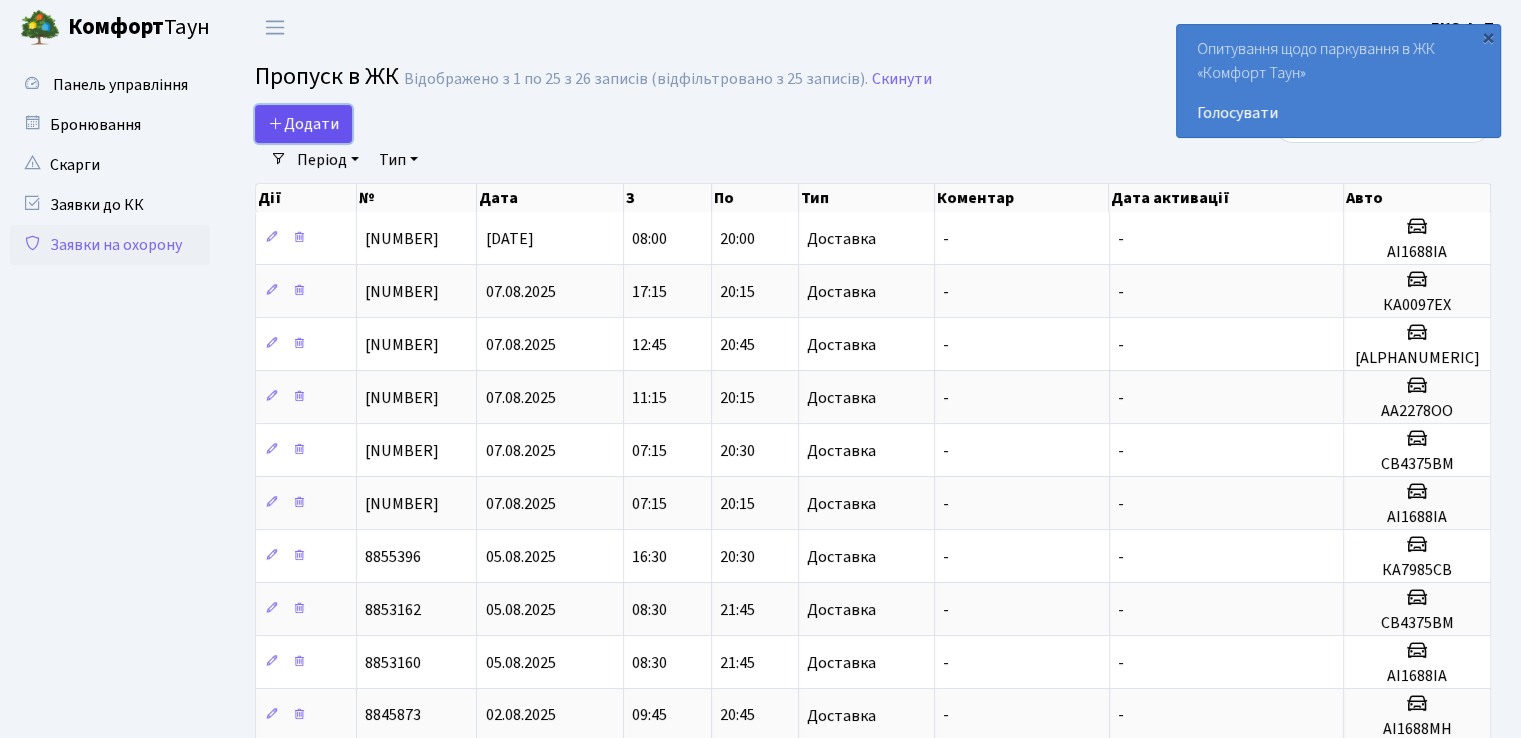 click at bounding box center (276, 123) 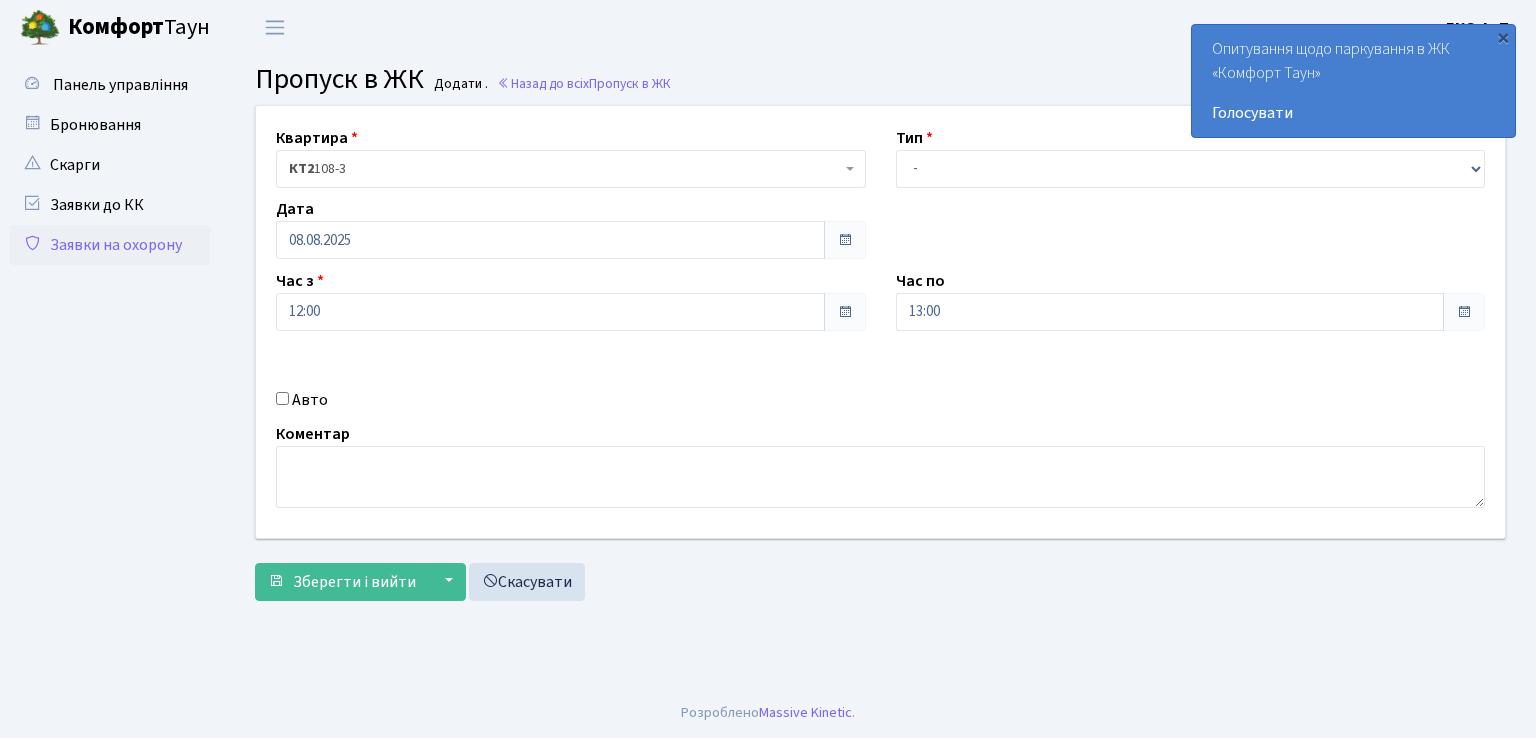 scroll, scrollTop: 0, scrollLeft: 0, axis: both 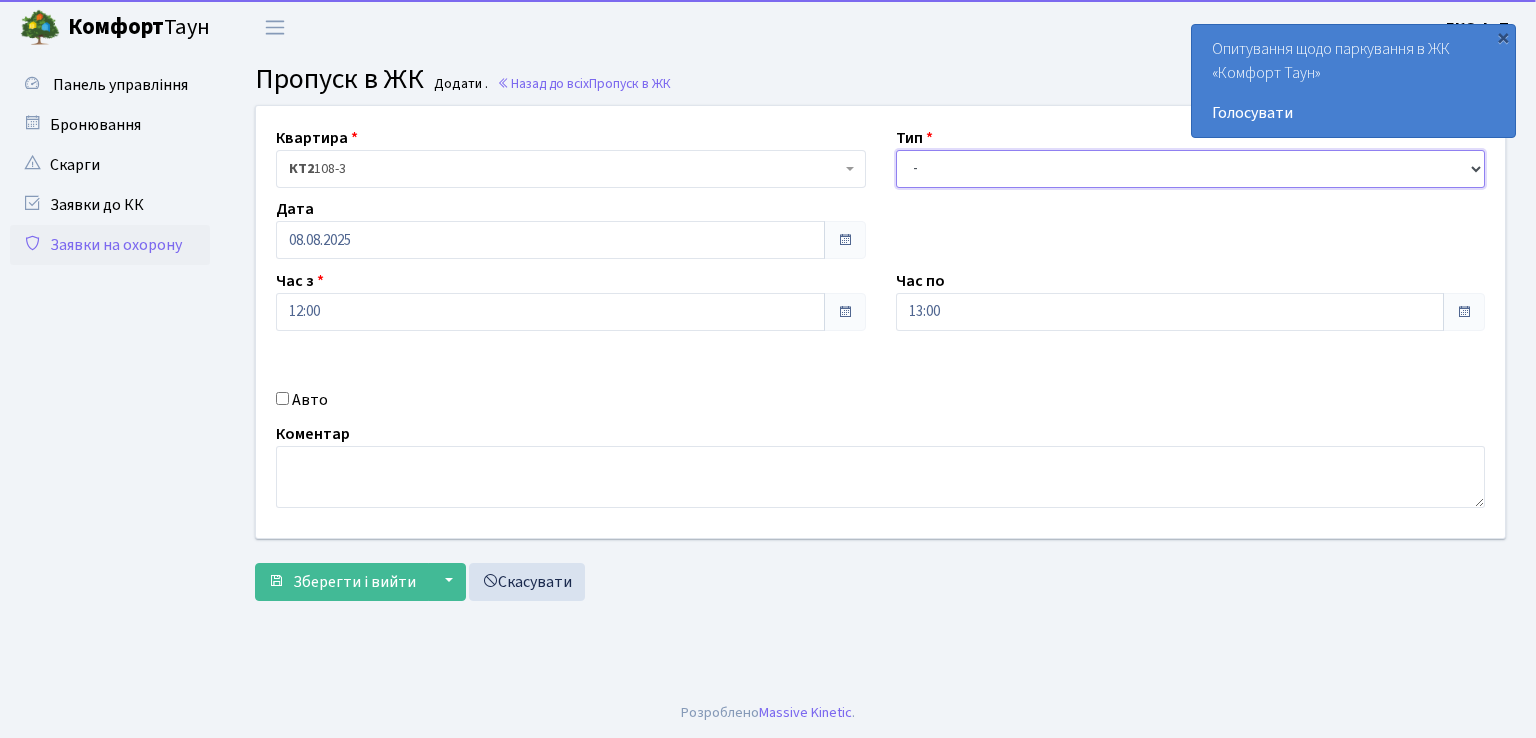 click on "-
Доставка
Таксі
Гості
Сервіс" at bounding box center [1191, 169] 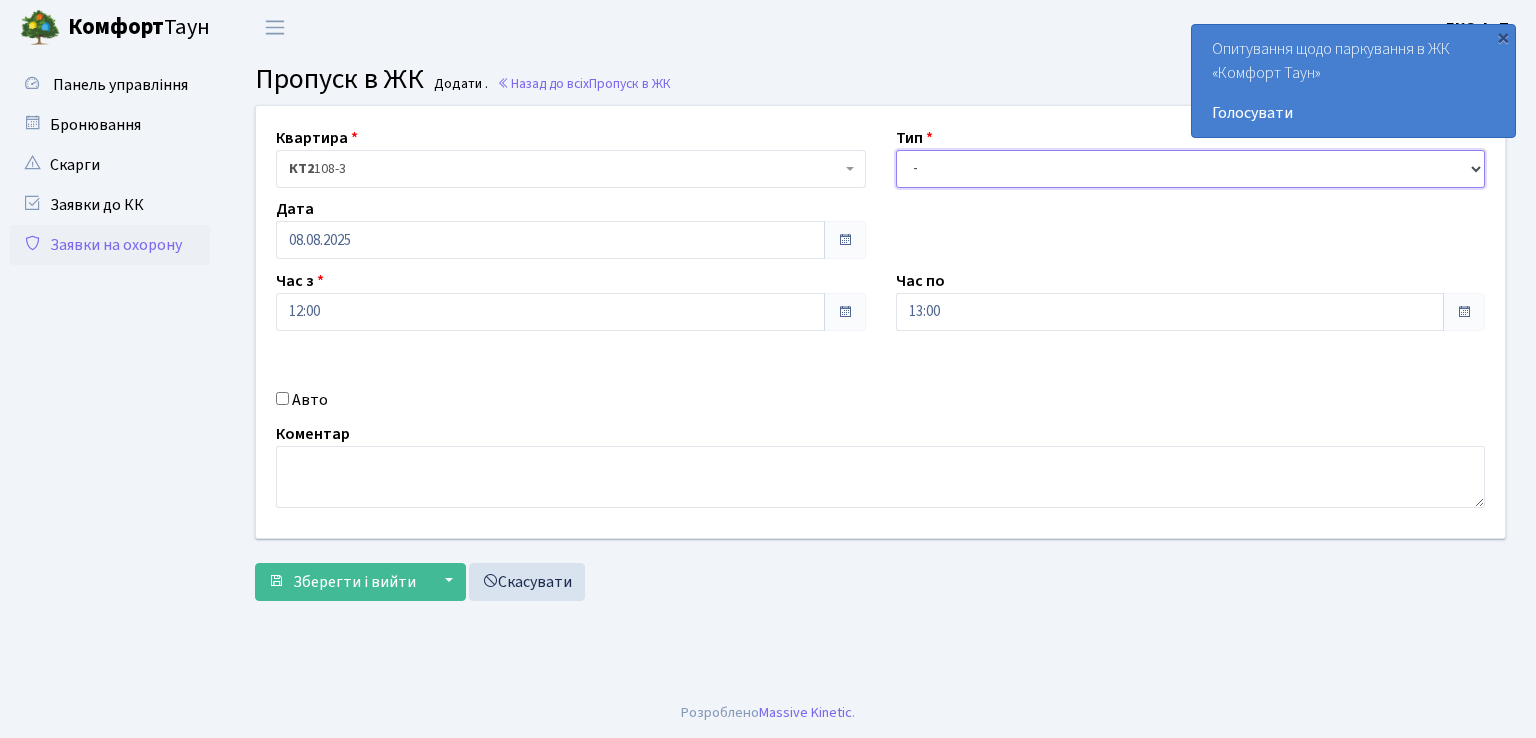select on "1" 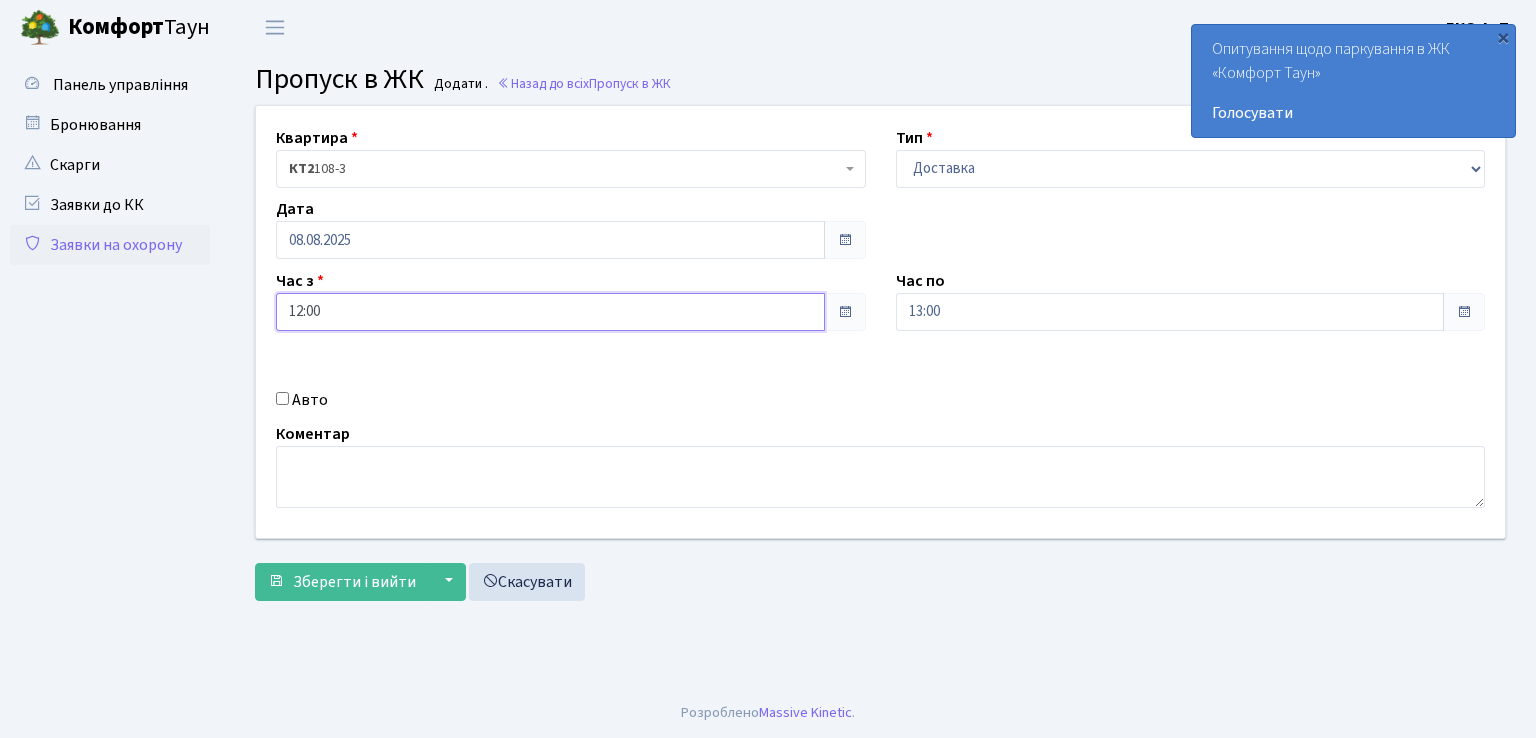 click on "12:00" at bounding box center [550, 312] 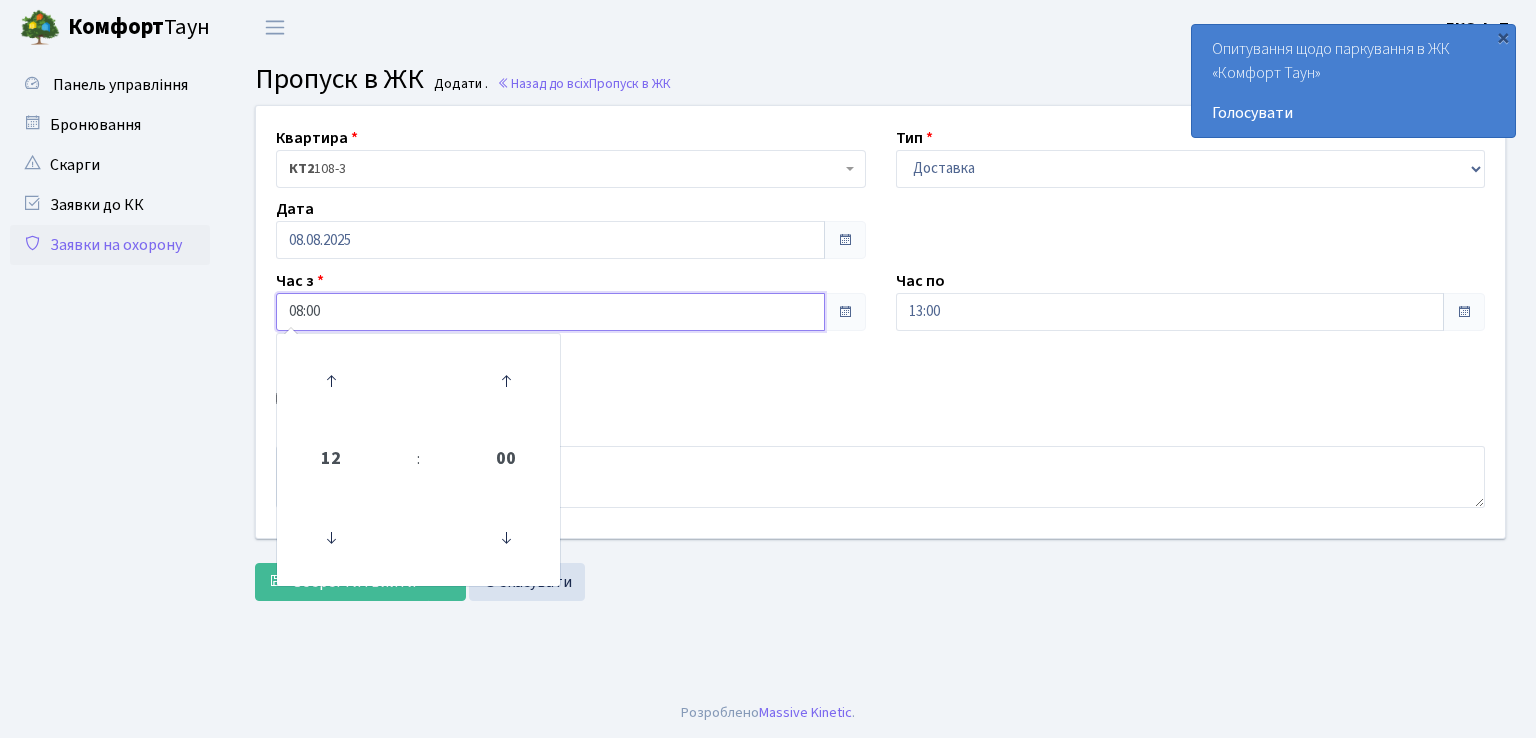 type on "08:00" 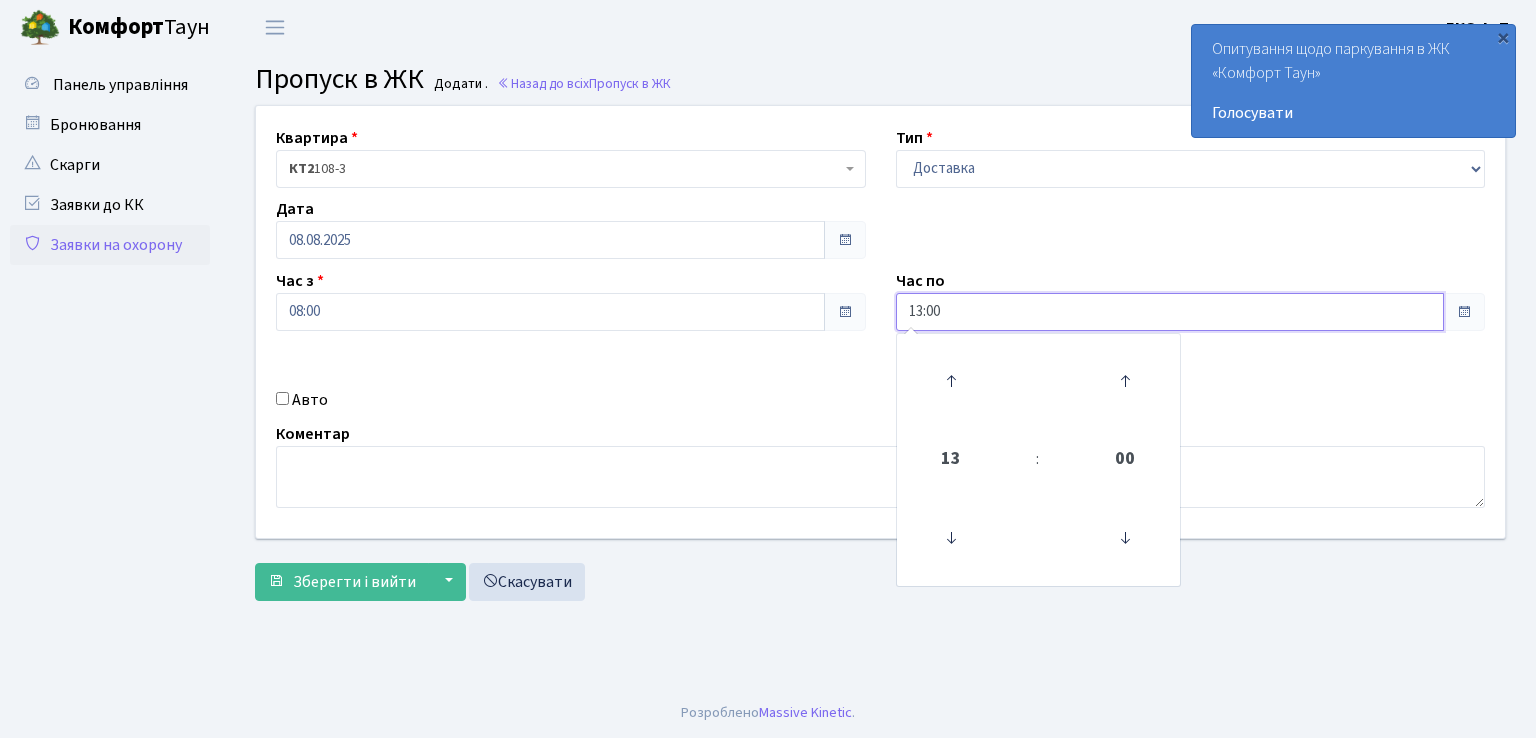 click on "13:00" at bounding box center [1170, 312] 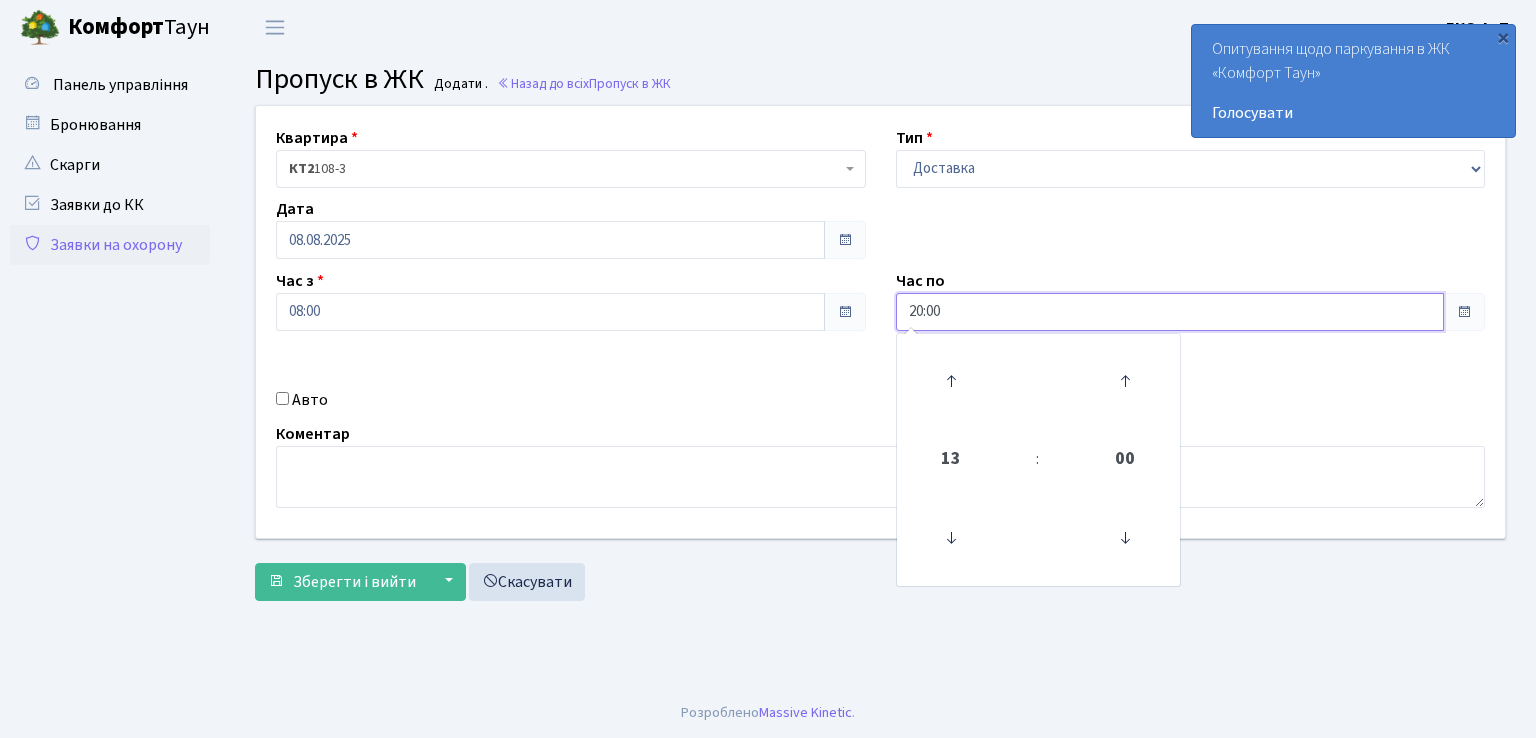 type on "20:00" 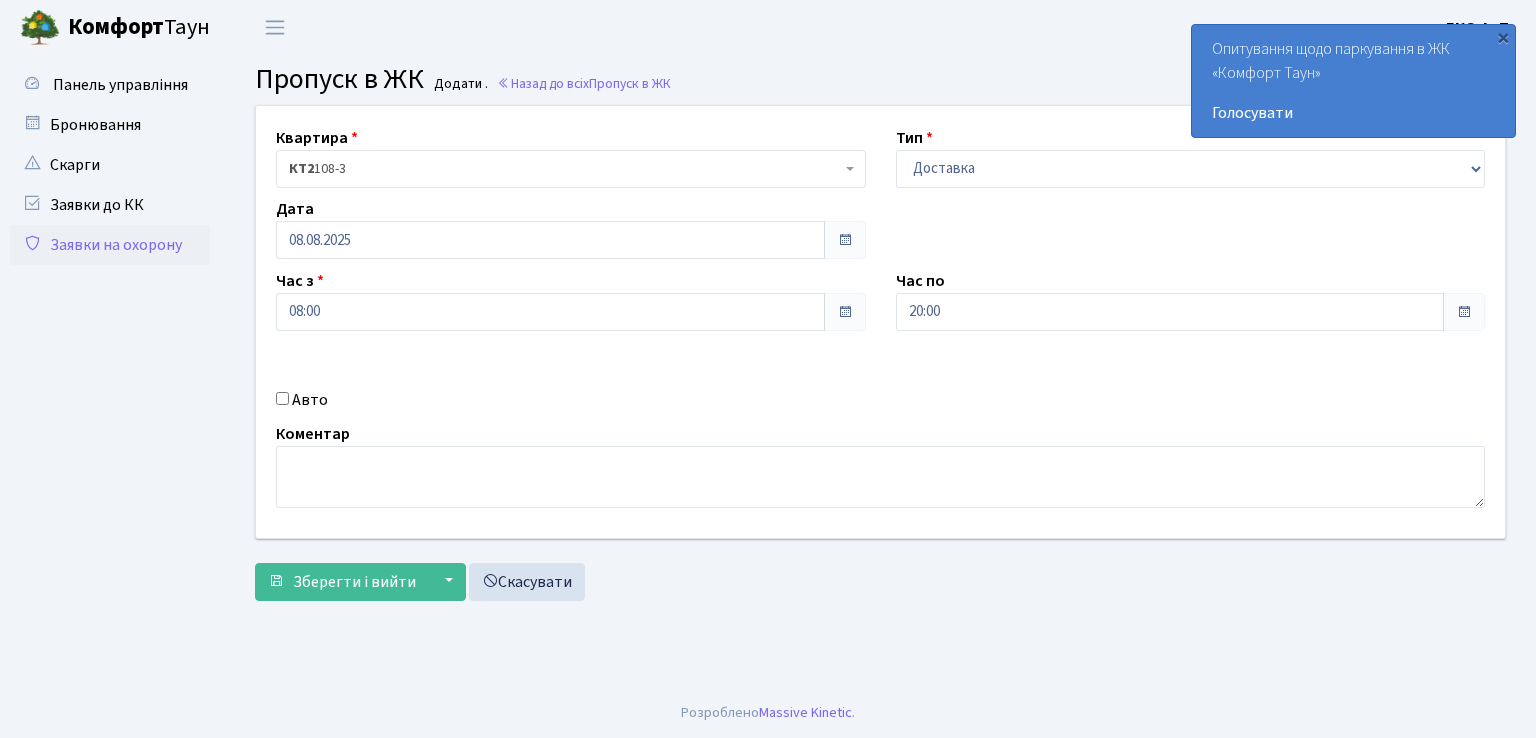 click on "Авто" at bounding box center [282, 398] 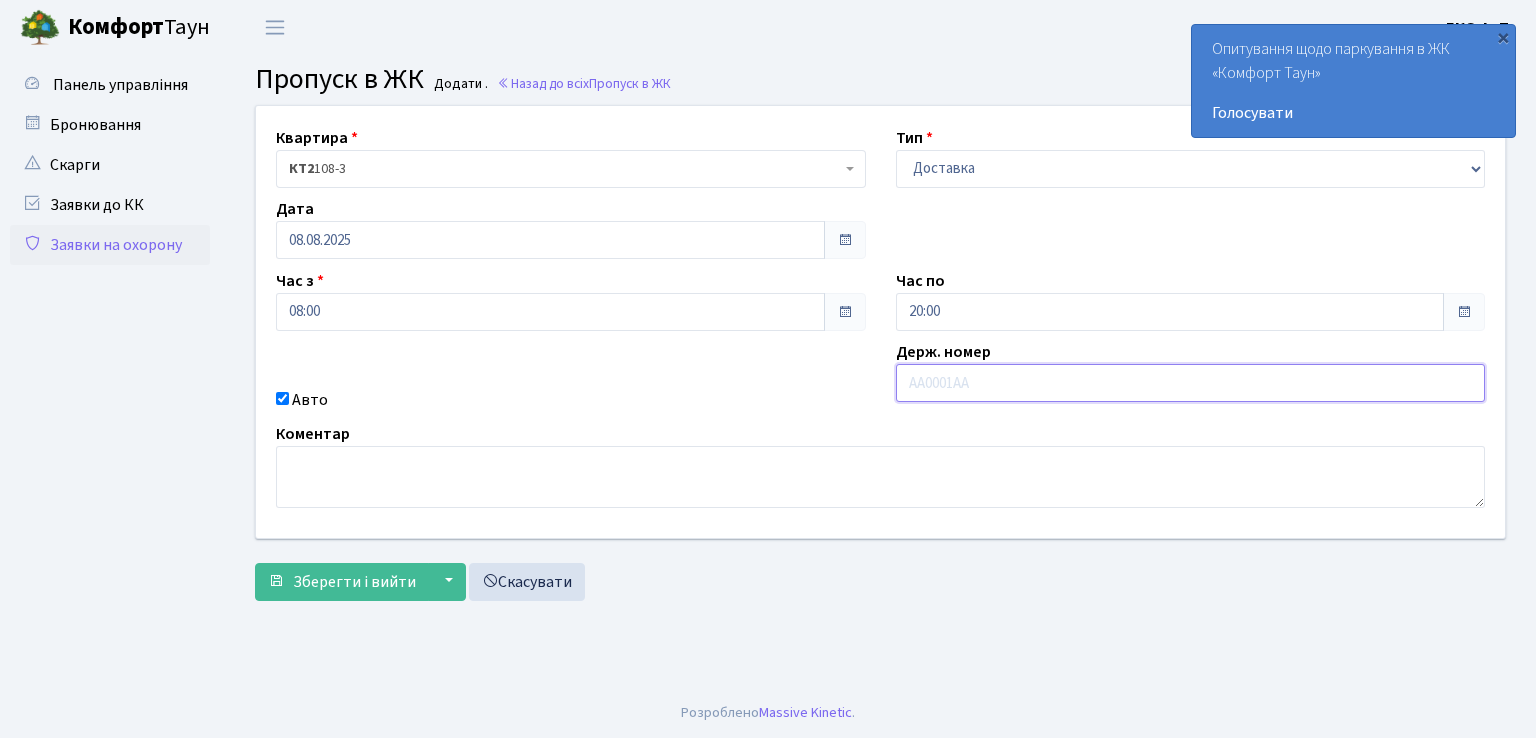 click at bounding box center [1191, 383] 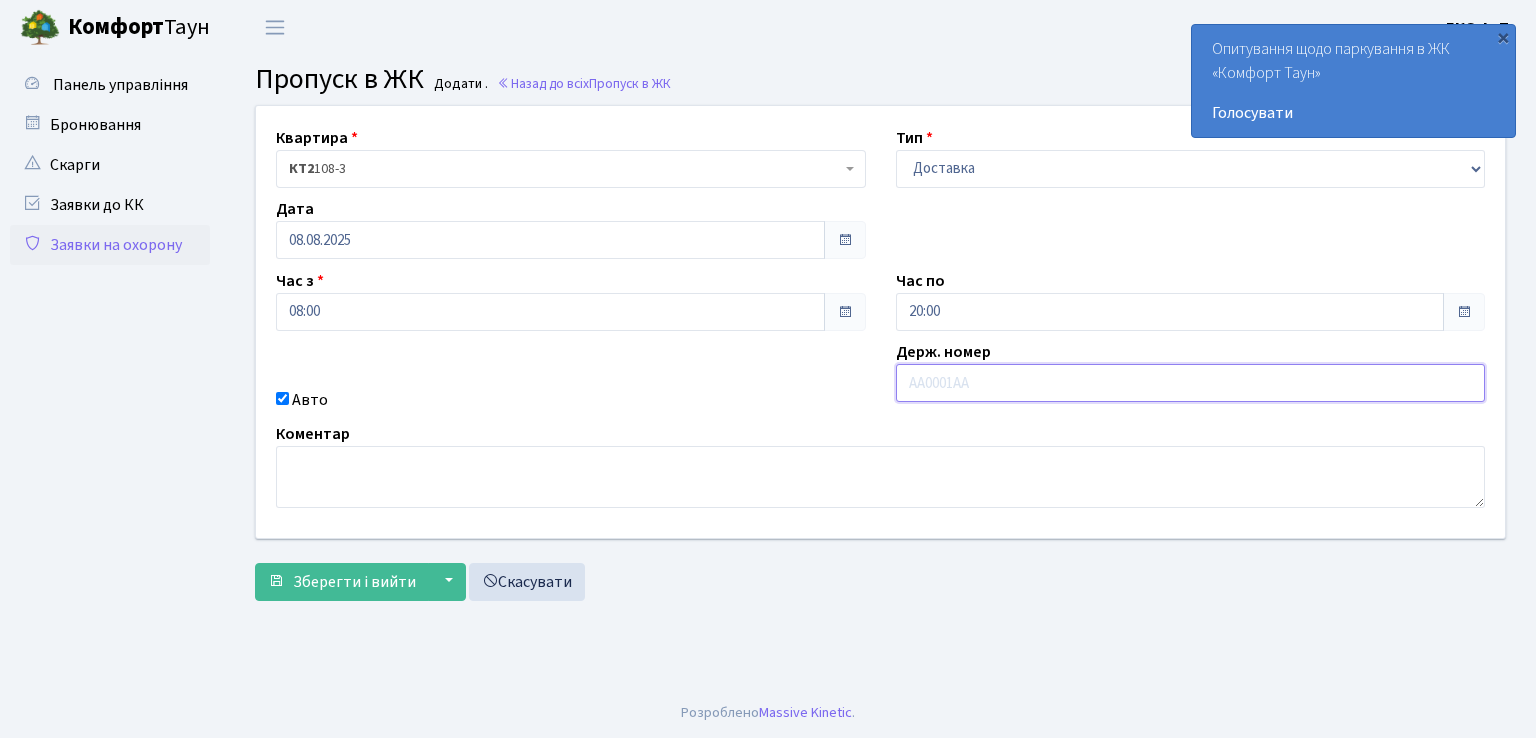 type on "СВ4375ВМ" 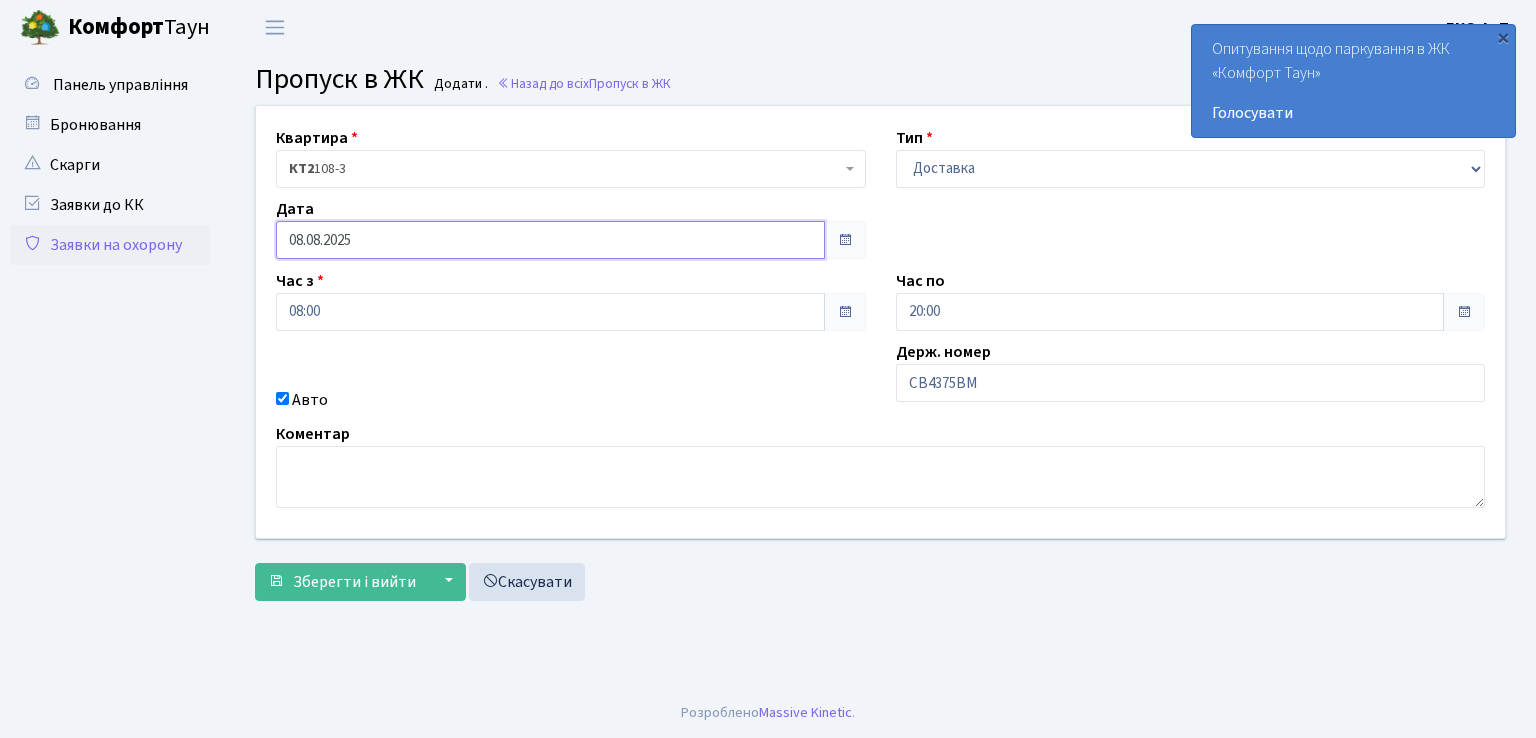 click on "08.08.2025" at bounding box center [550, 240] 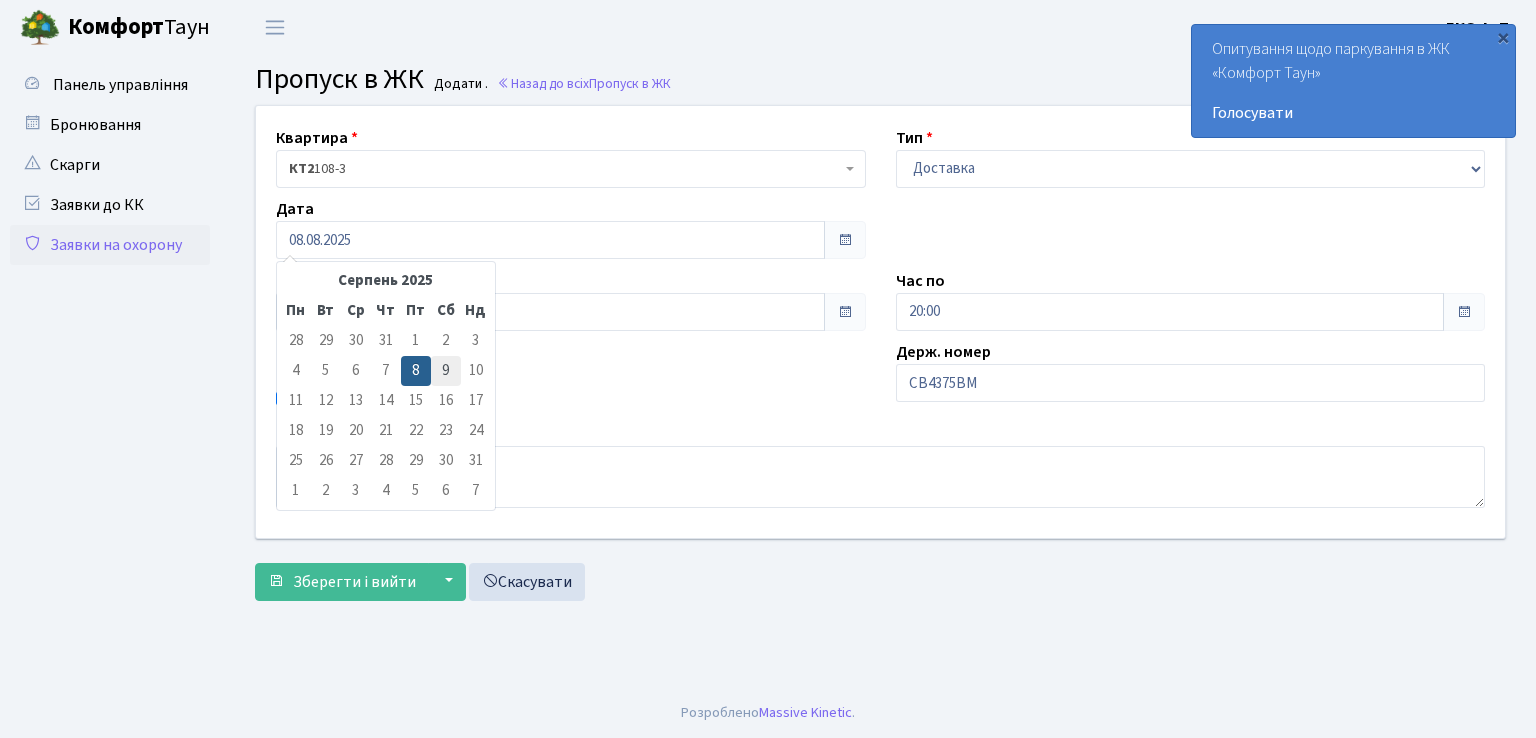 click on "9" at bounding box center (446, 371) 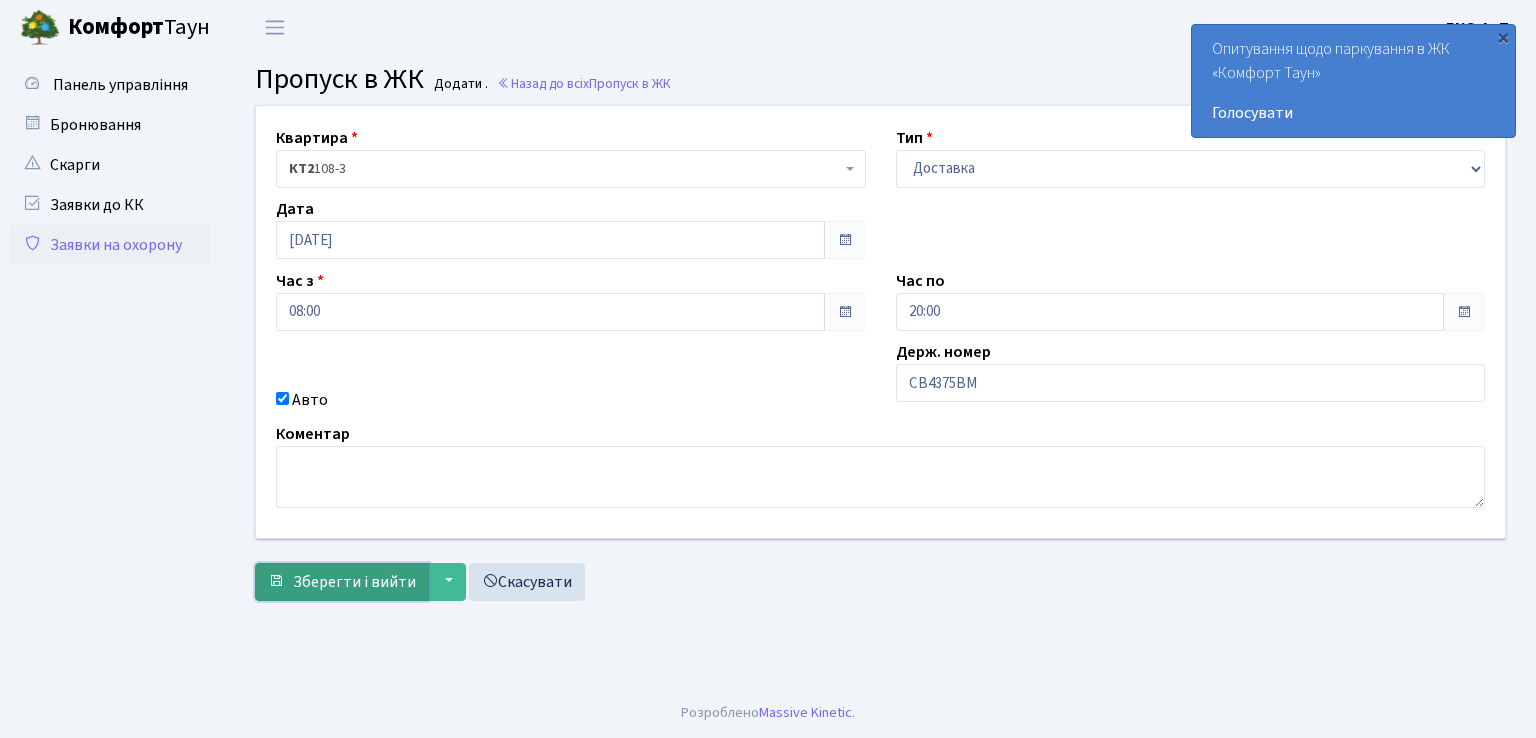 click on "Зберегти і вийти" at bounding box center [354, 582] 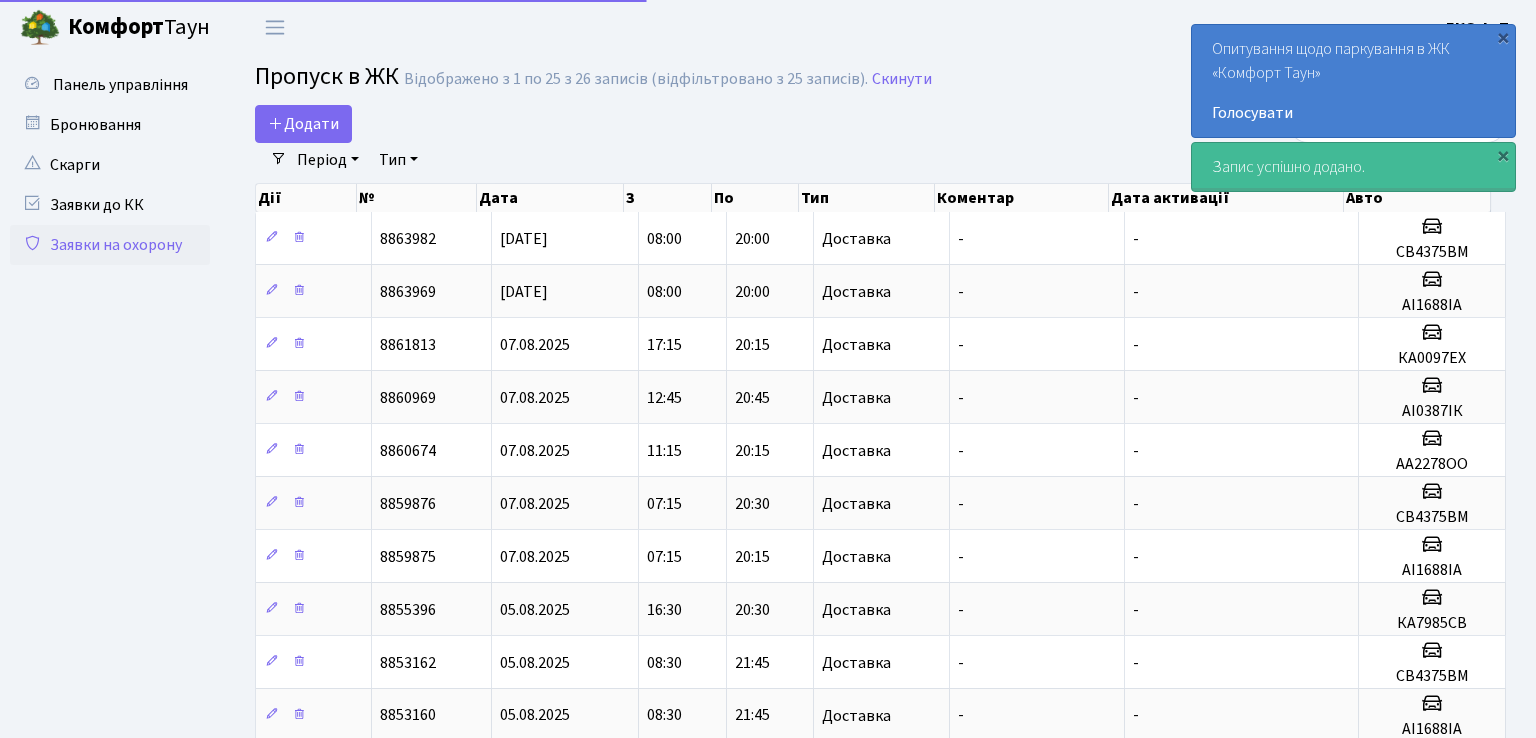 select on "25" 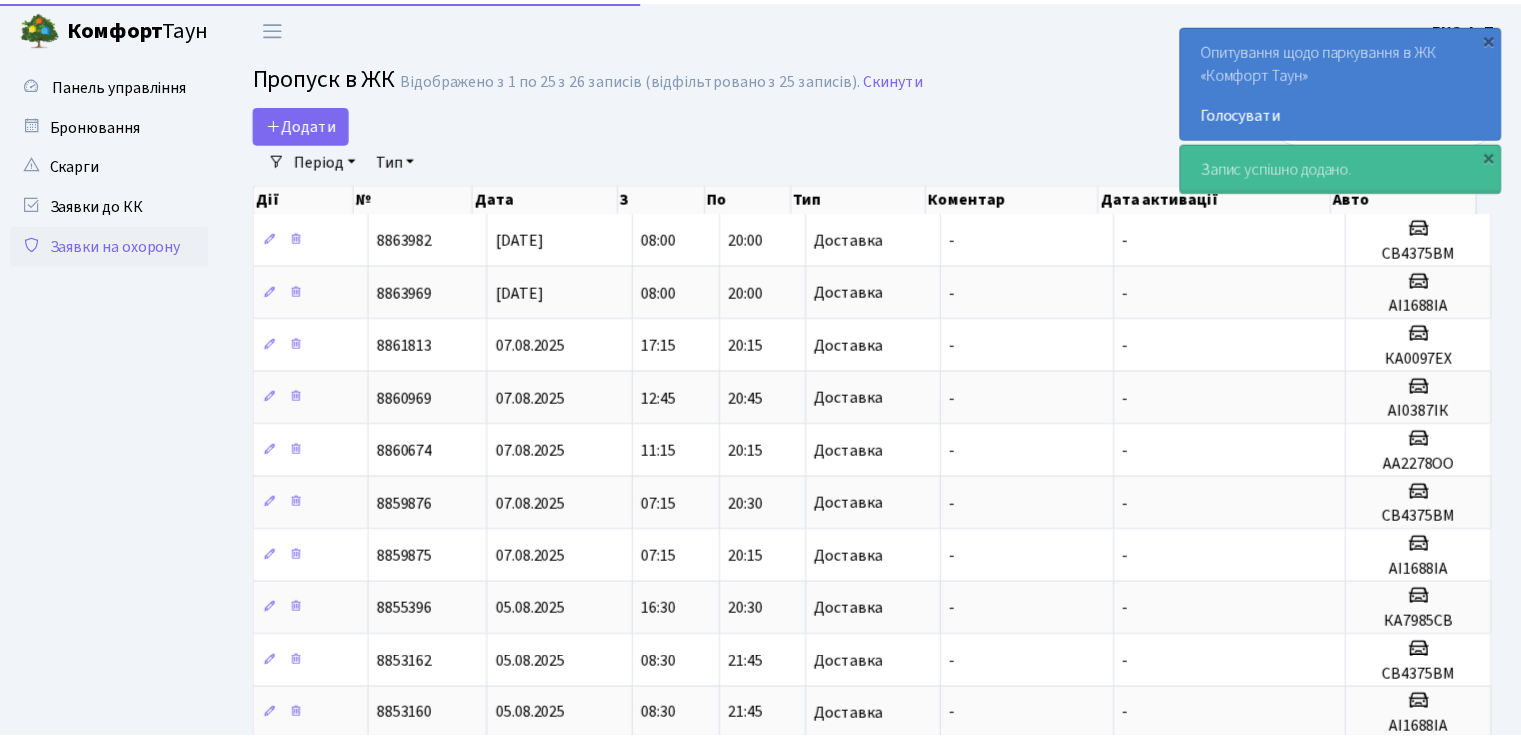 scroll, scrollTop: 0, scrollLeft: 0, axis: both 